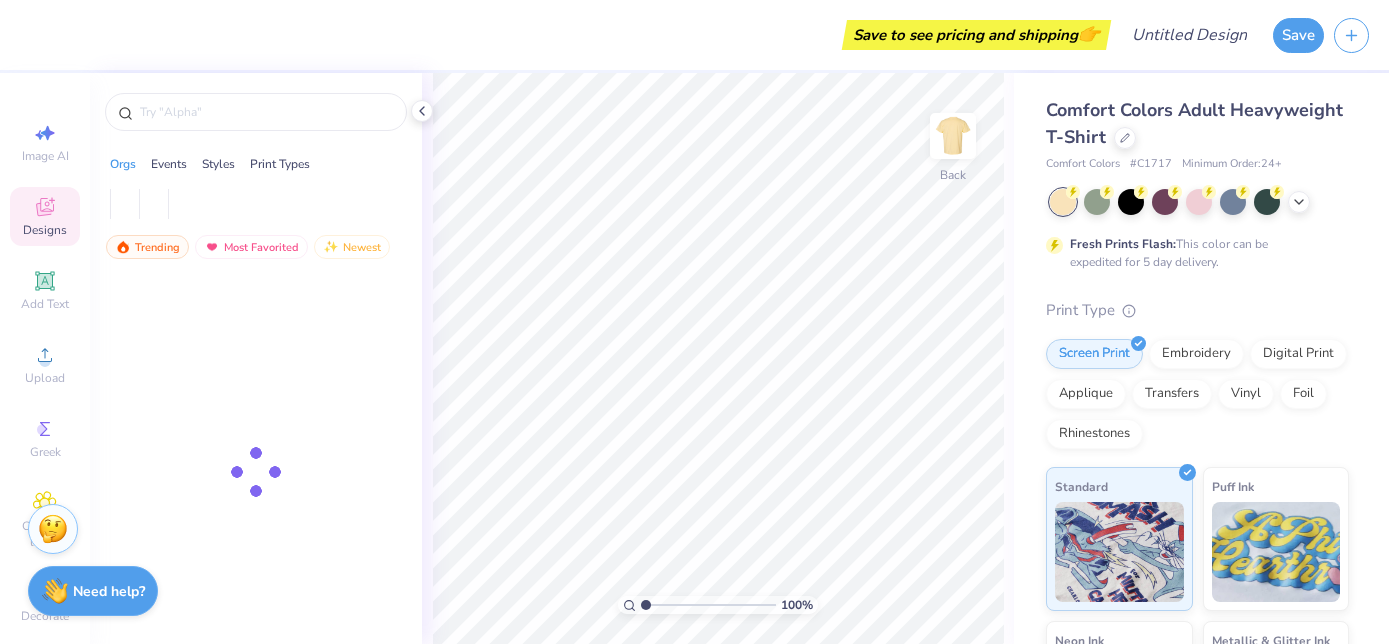 scroll, scrollTop: 0, scrollLeft: 0, axis: both 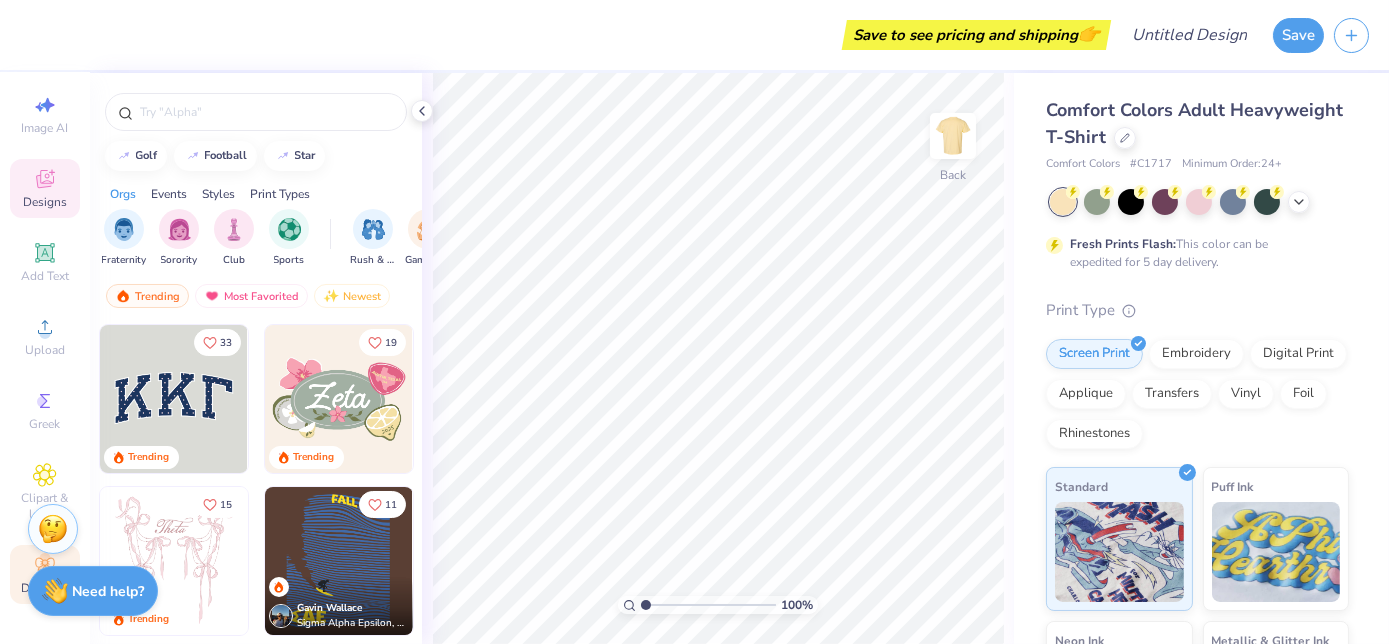click on "Decorate" at bounding box center (45, 574) 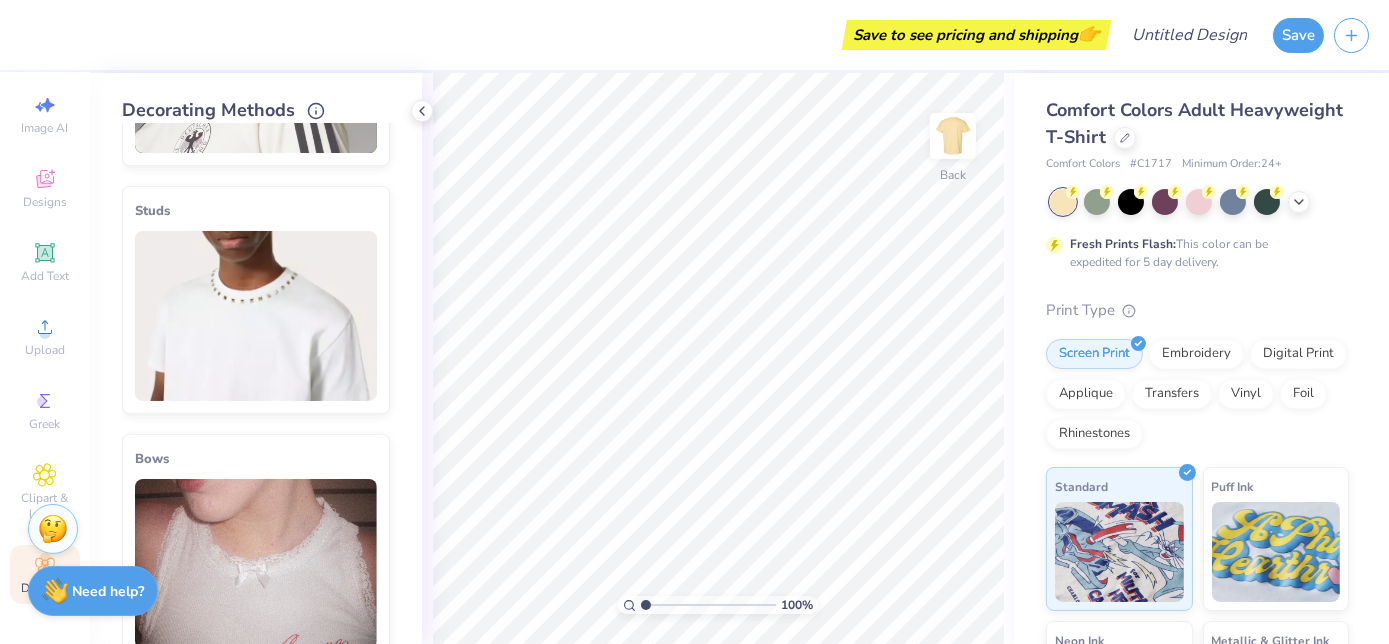 scroll, scrollTop: 454, scrollLeft: 0, axis: vertical 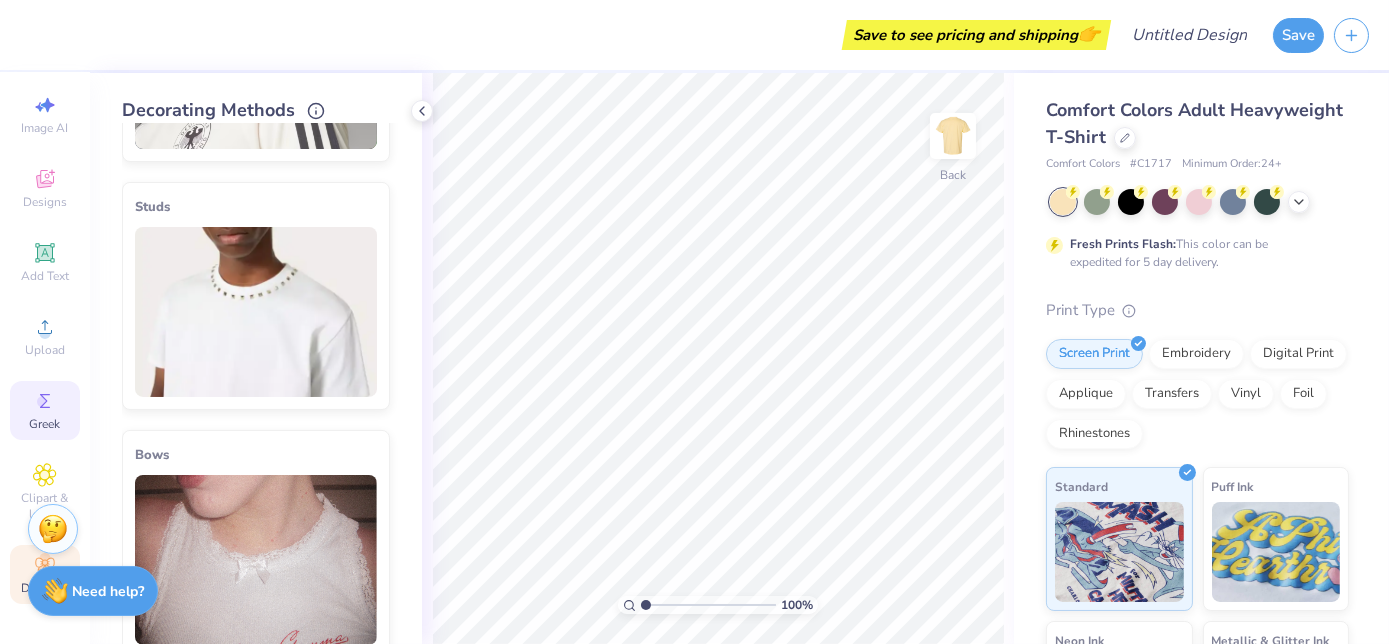 click on "Greek" at bounding box center [45, 424] 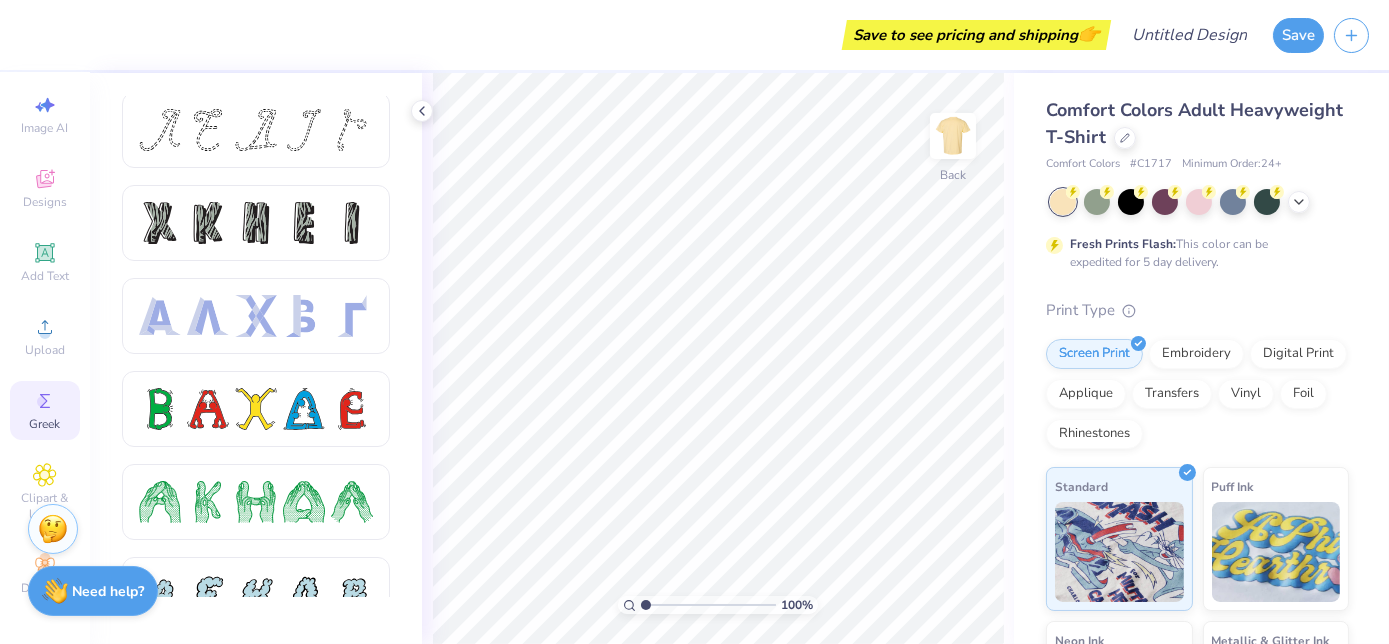 scroll, scrollTop: 0, scrollLeft: 0, axis: both 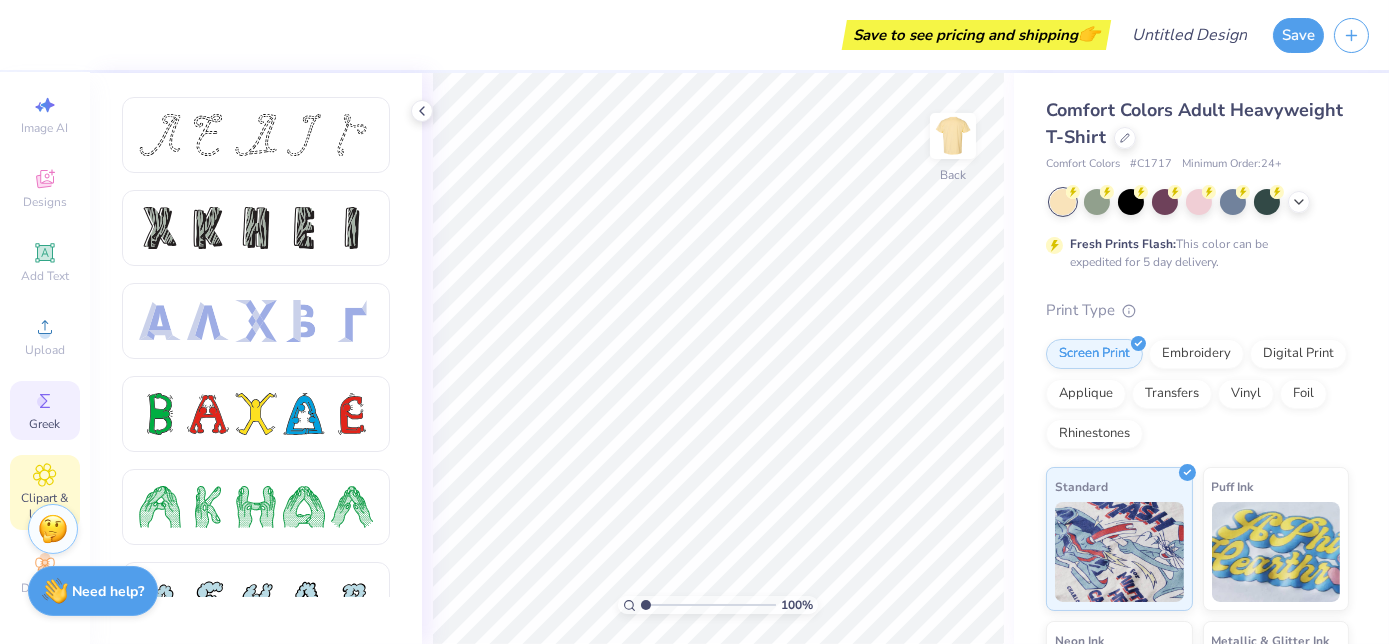 click on "Clipart & logos" at bounding box center [45, 506] 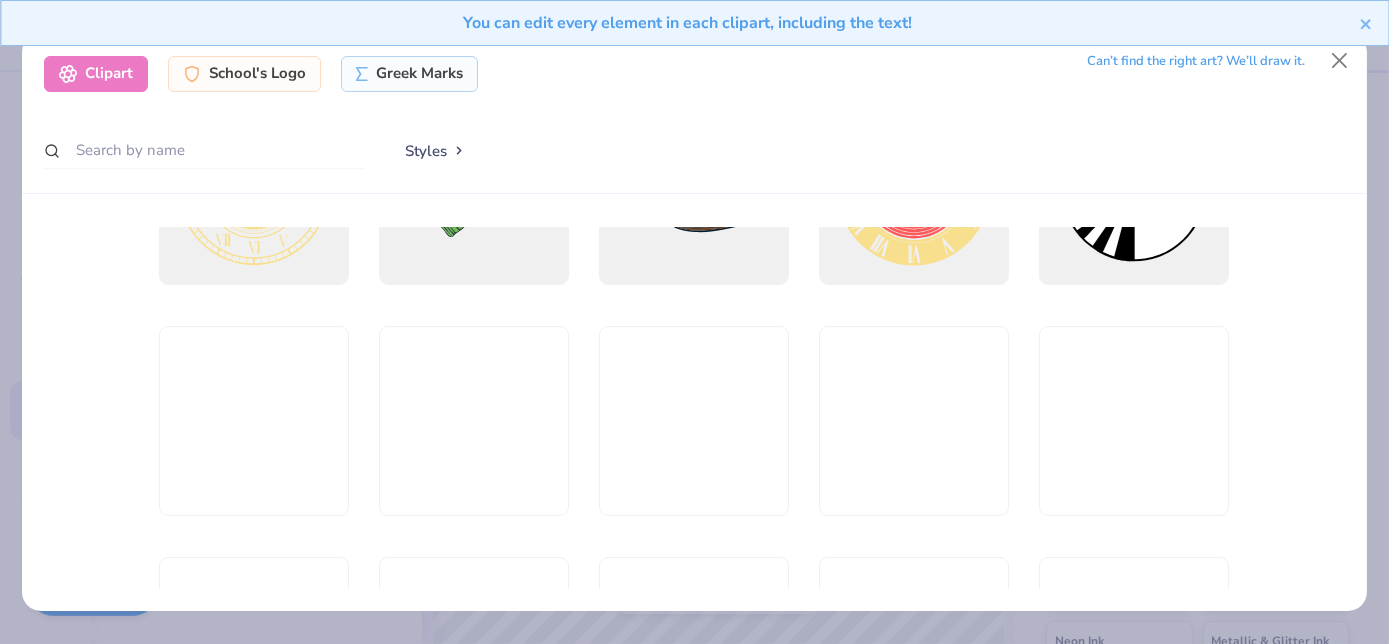 scroll, scrollTop: 636, scrollLeft: 0, axis: vertical 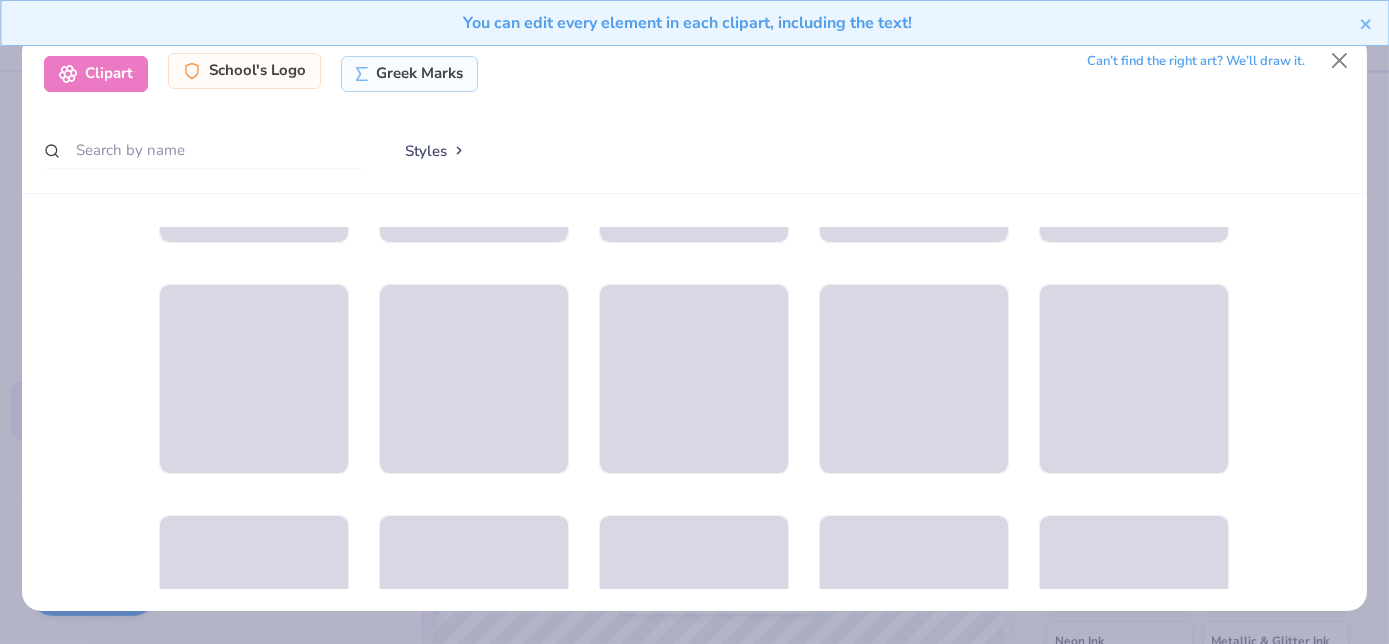 click on "School's Logo" at bounding box center (244, 71) 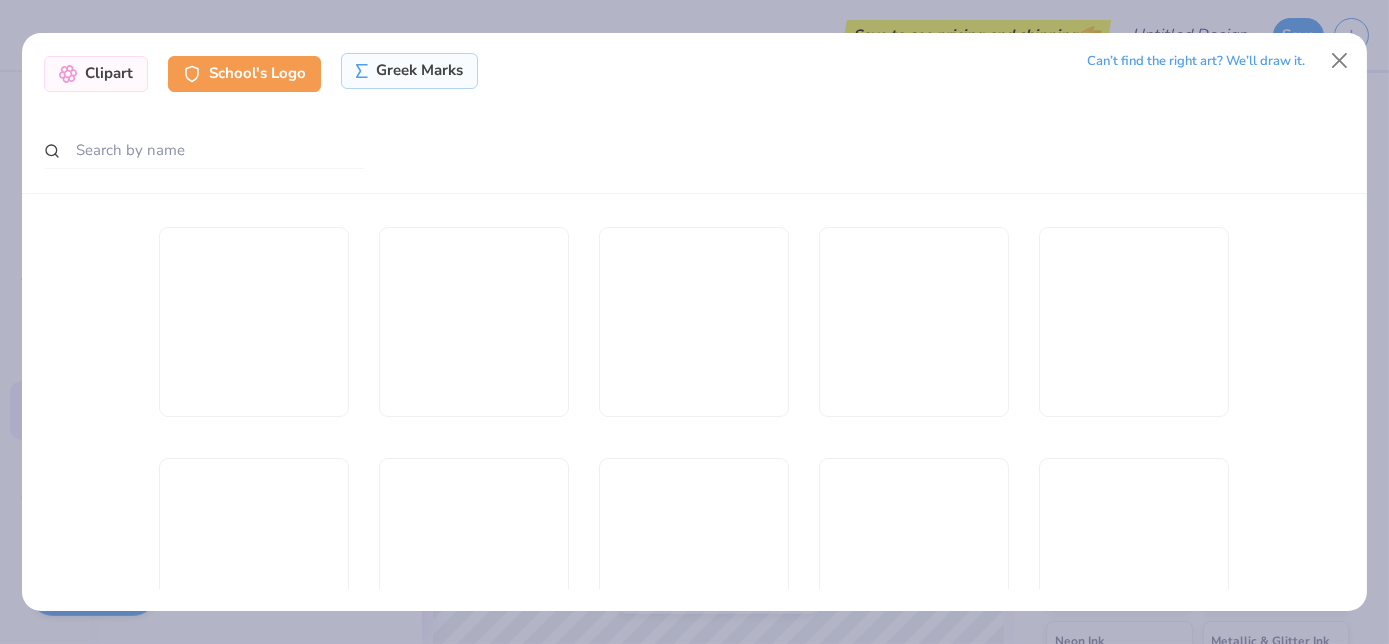 click on "Greek Marks" at bounding box center [409, 71] 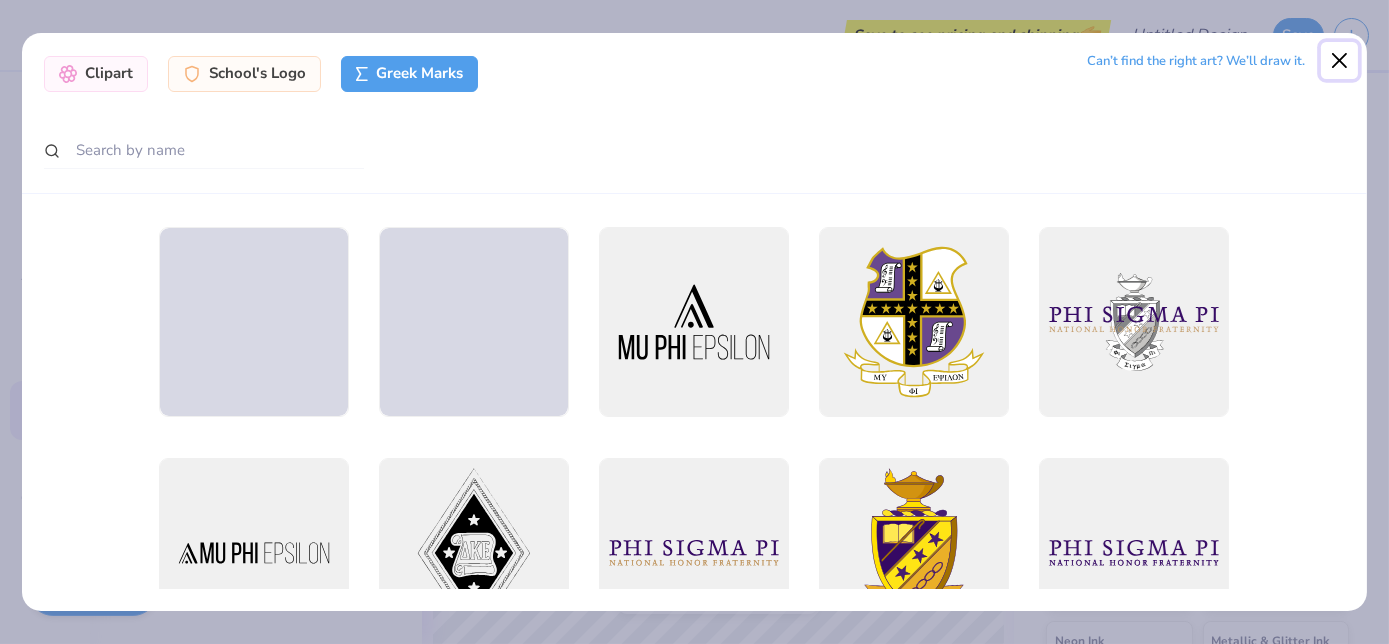click at bounding box center (1340, 61) 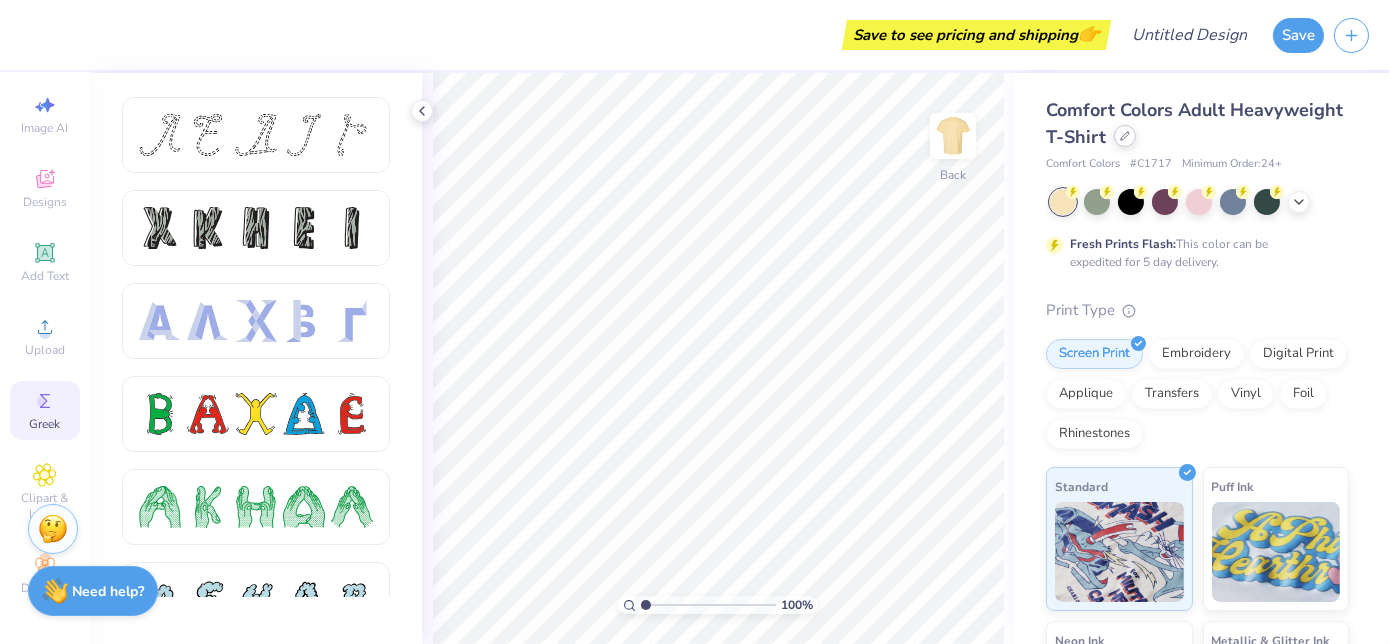 click 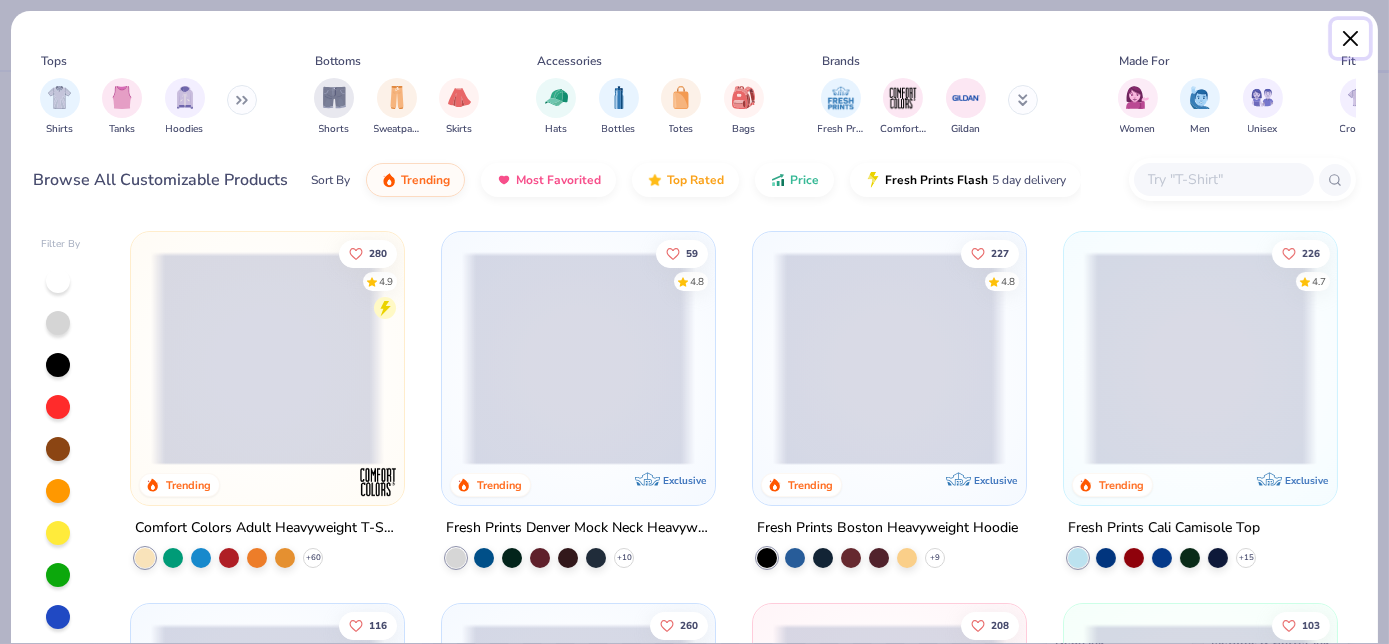 click at bounding box center [1351, 39] 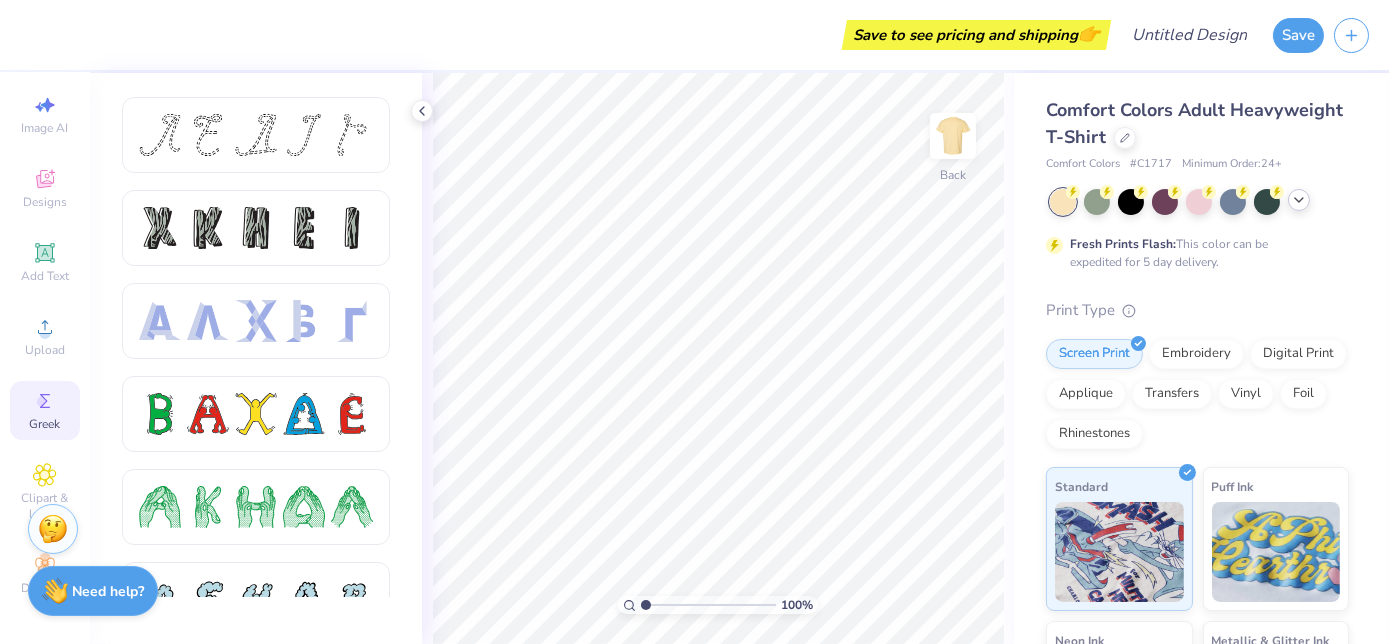click 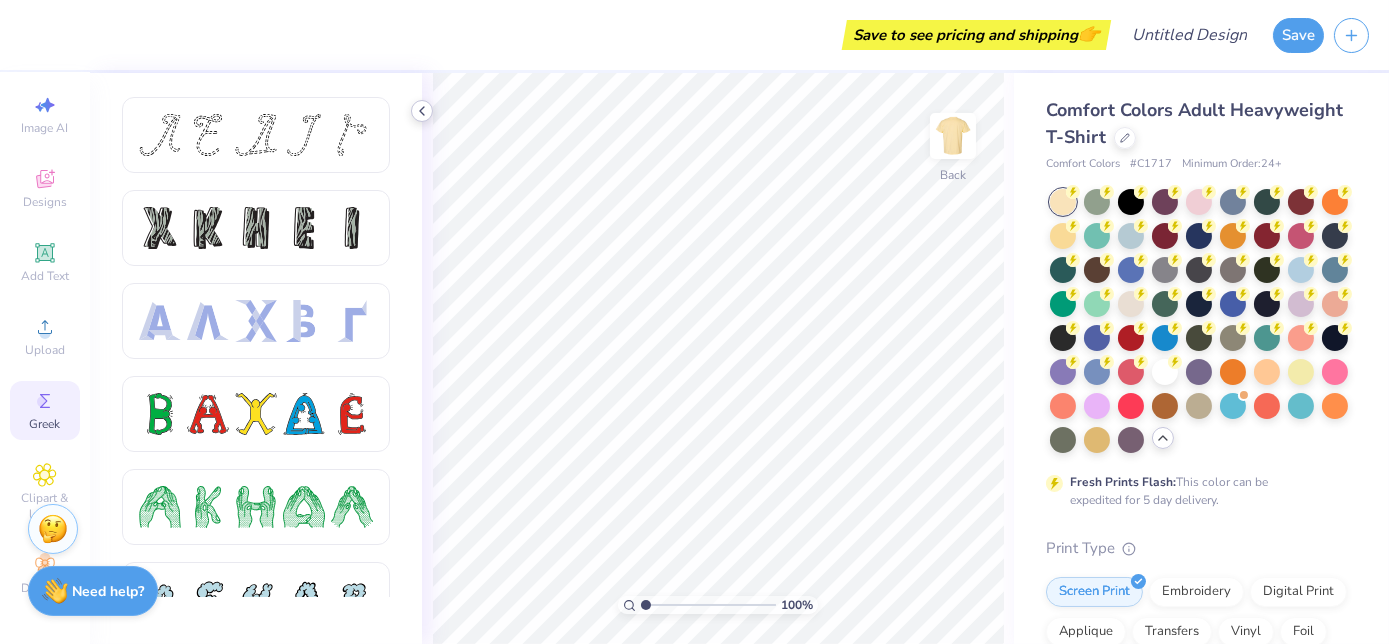 click 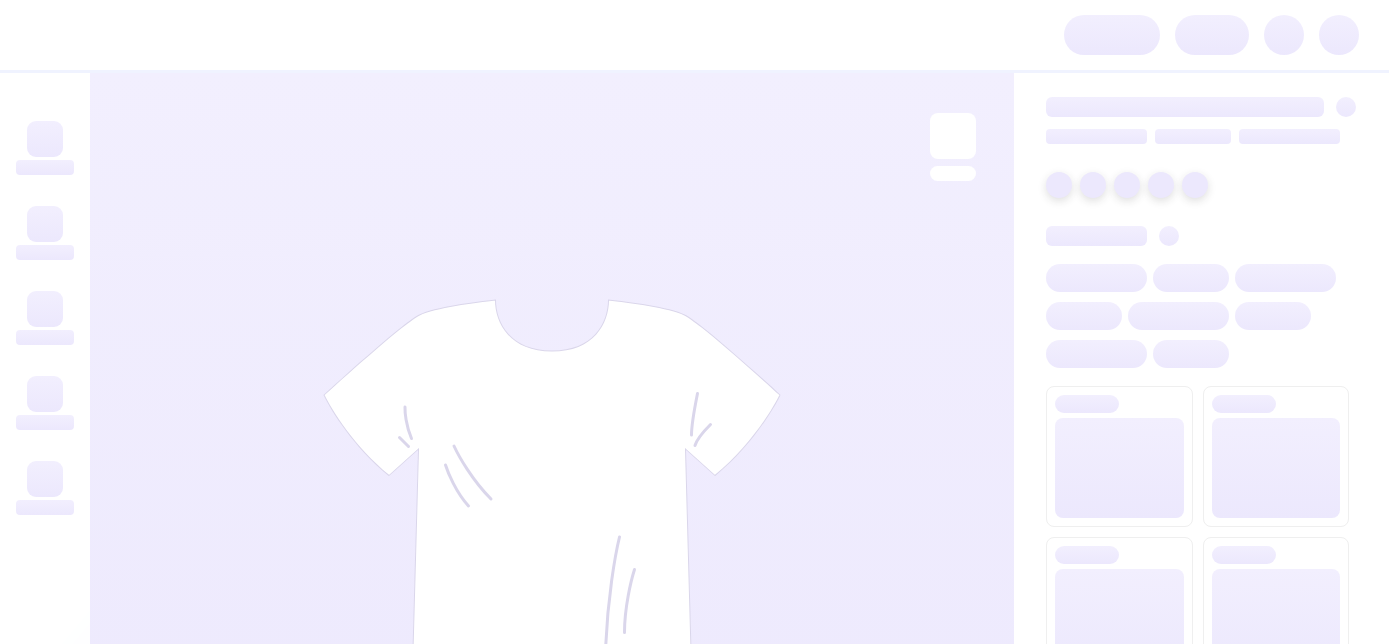 scroll, scrollTop: 0, scrollLeft: 0, axis: both 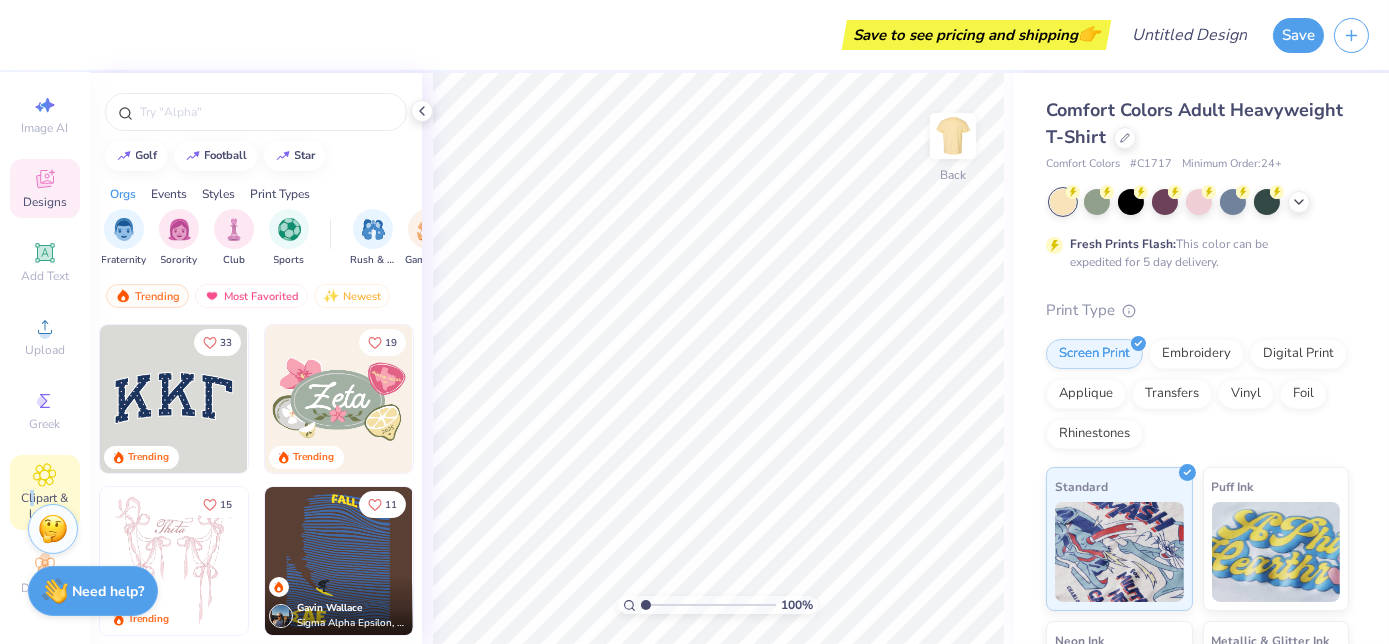 click on "Clipart & logos" at bounding box center [45, 492] 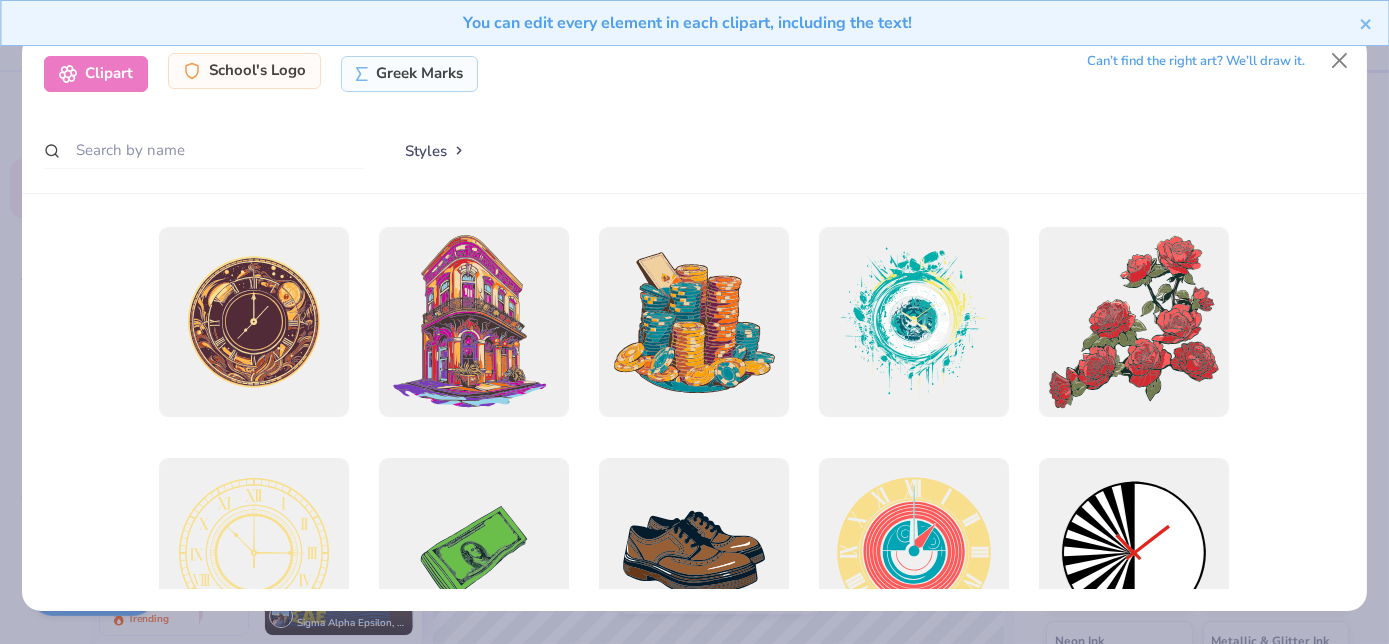 click on "School's Logo" at bounding box center [244, 71] 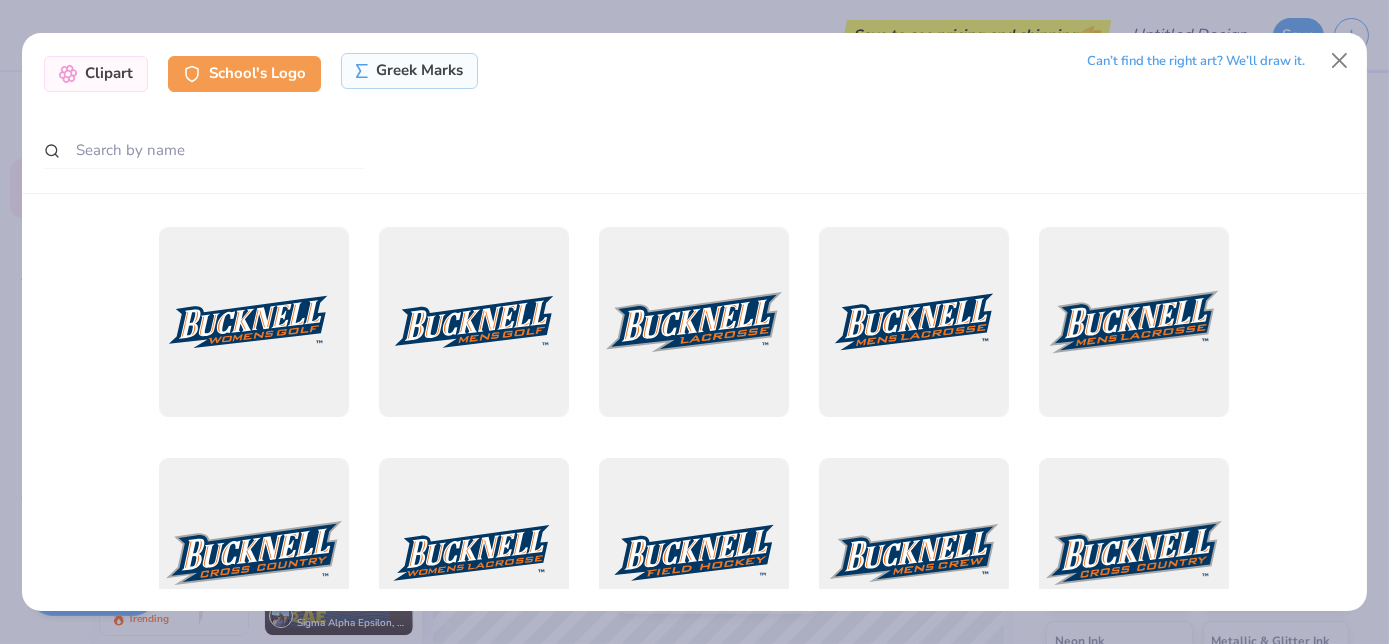 click on "Greek Marks" at bounding box center (409, 71) 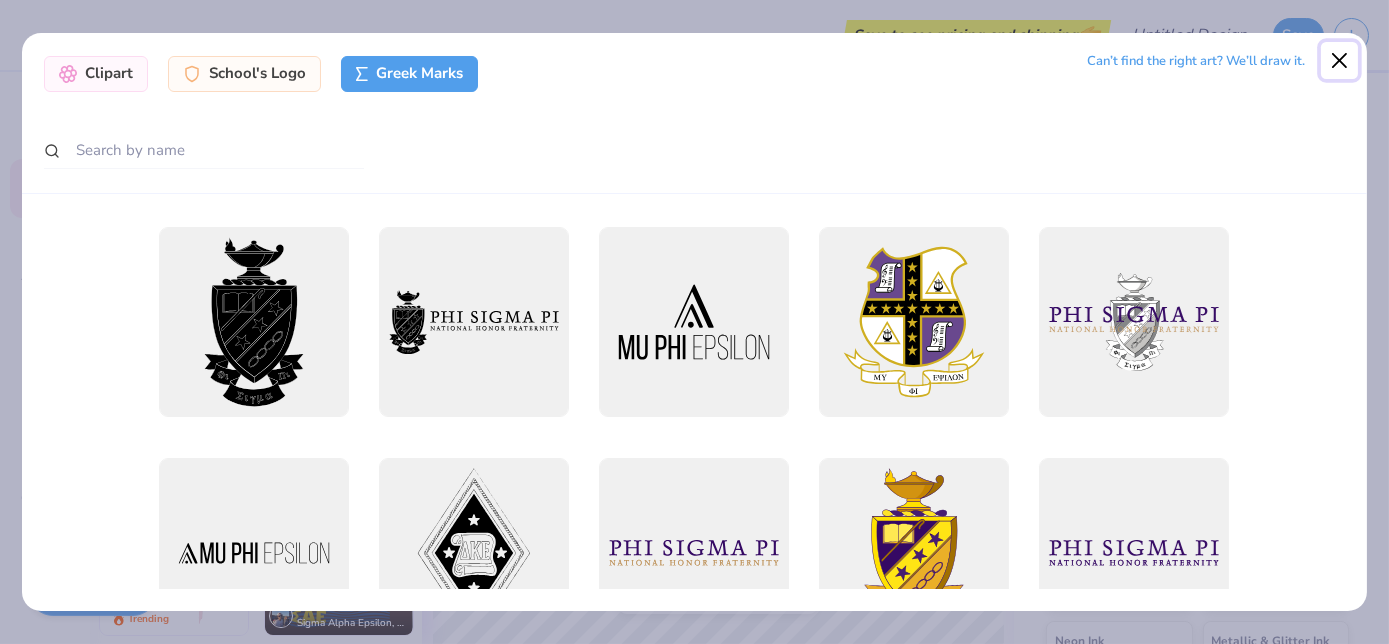 click at bounding box center (1340, 61) 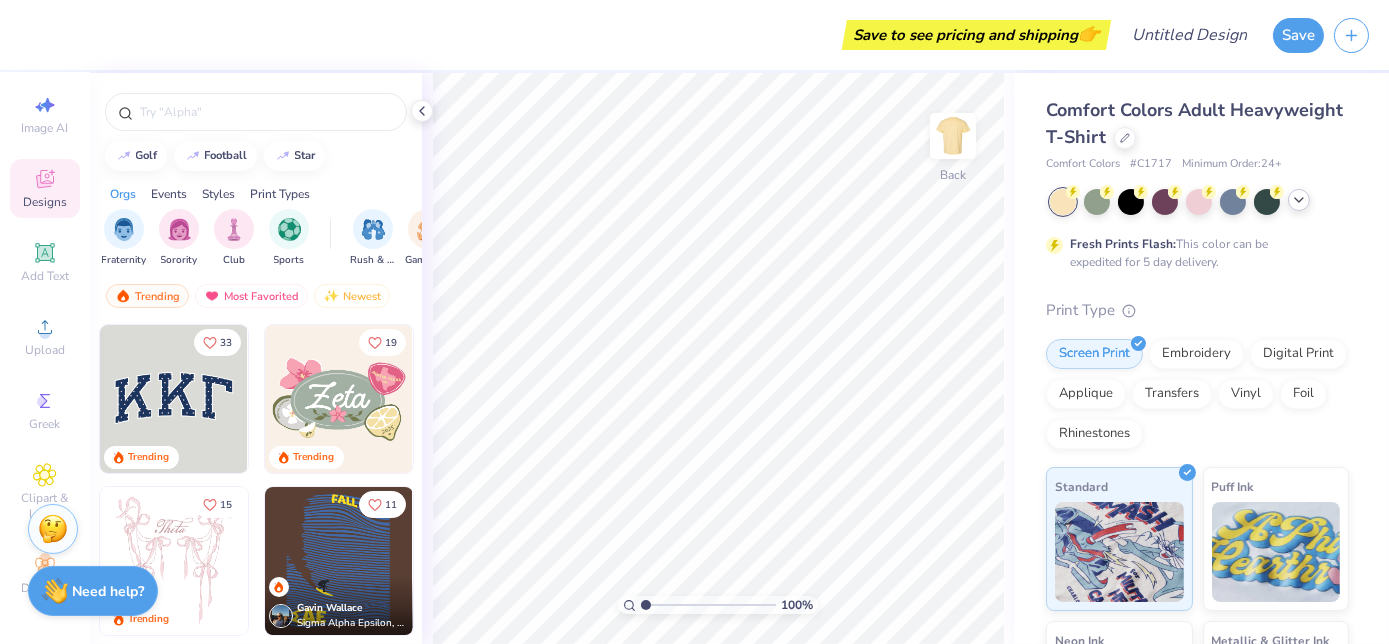 click 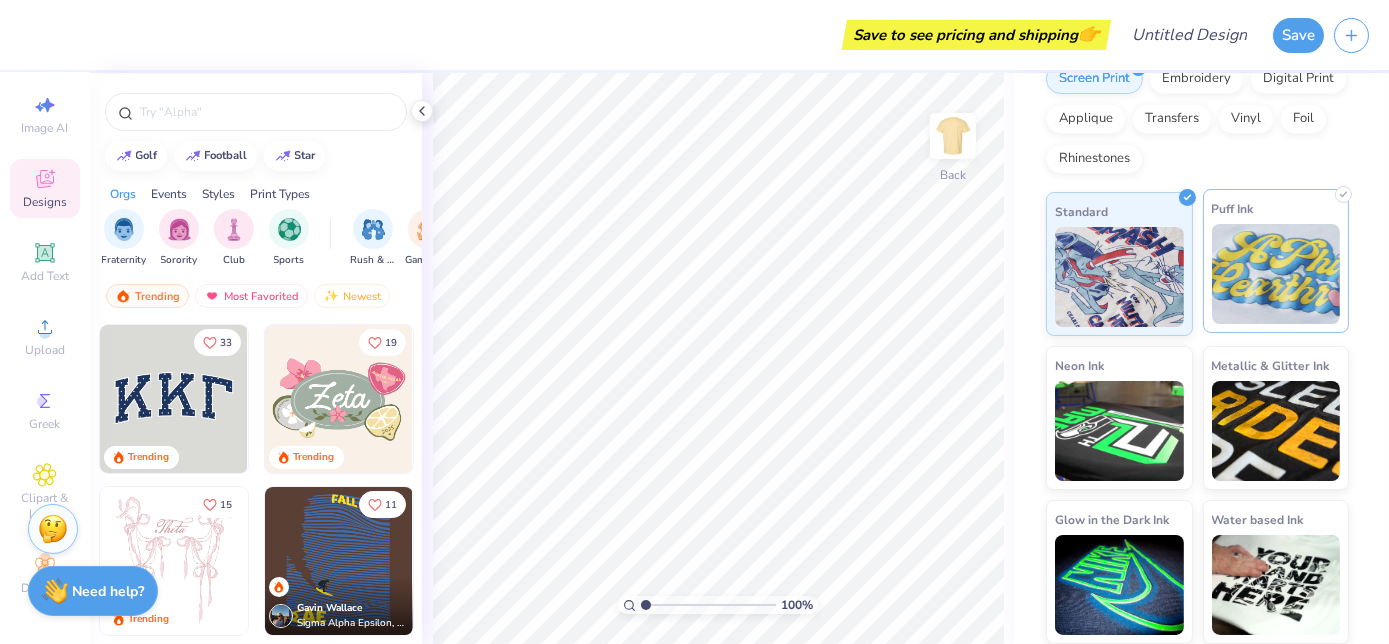 scroll, scrollTop: 546, scrollLeft: 0, axis: vertical 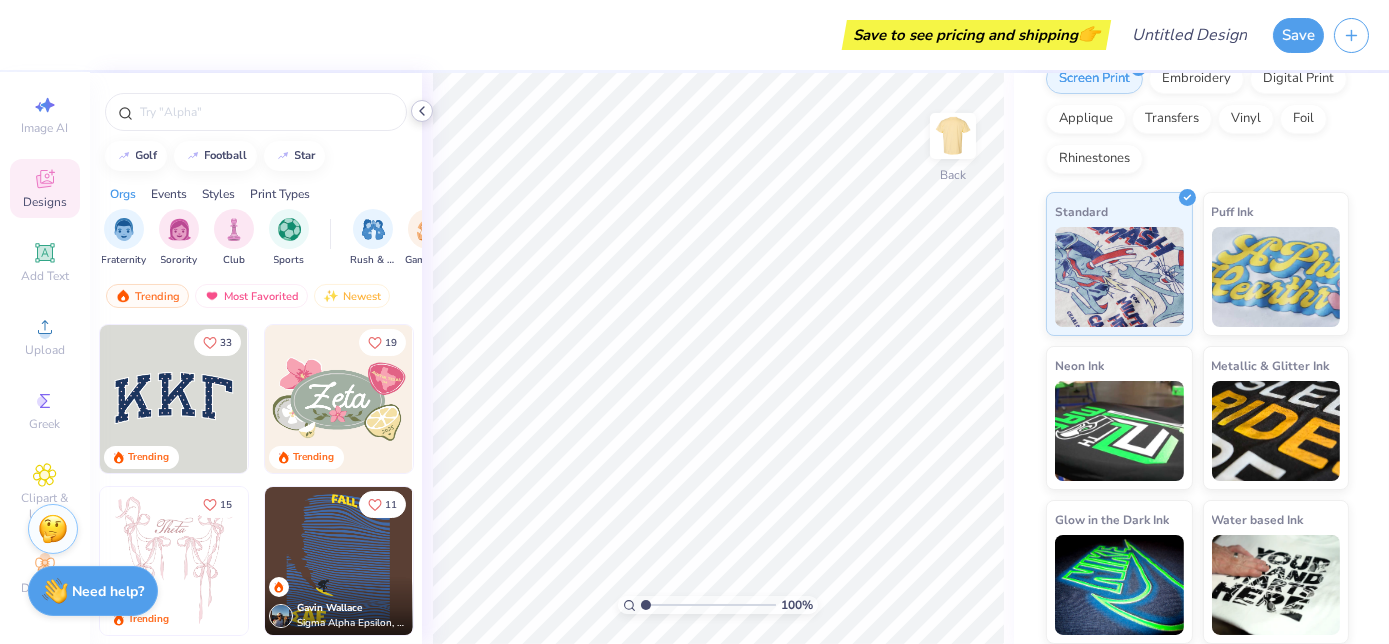click 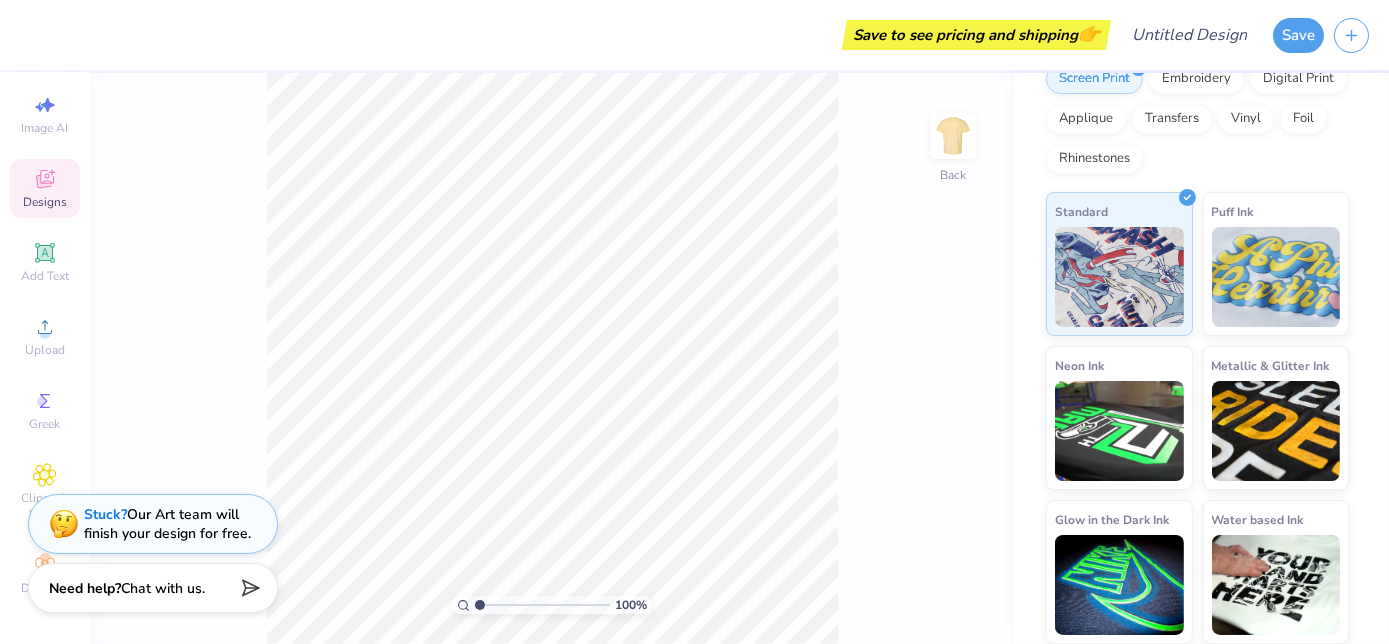click on "Chat with us." at bounding box center (163, 588) 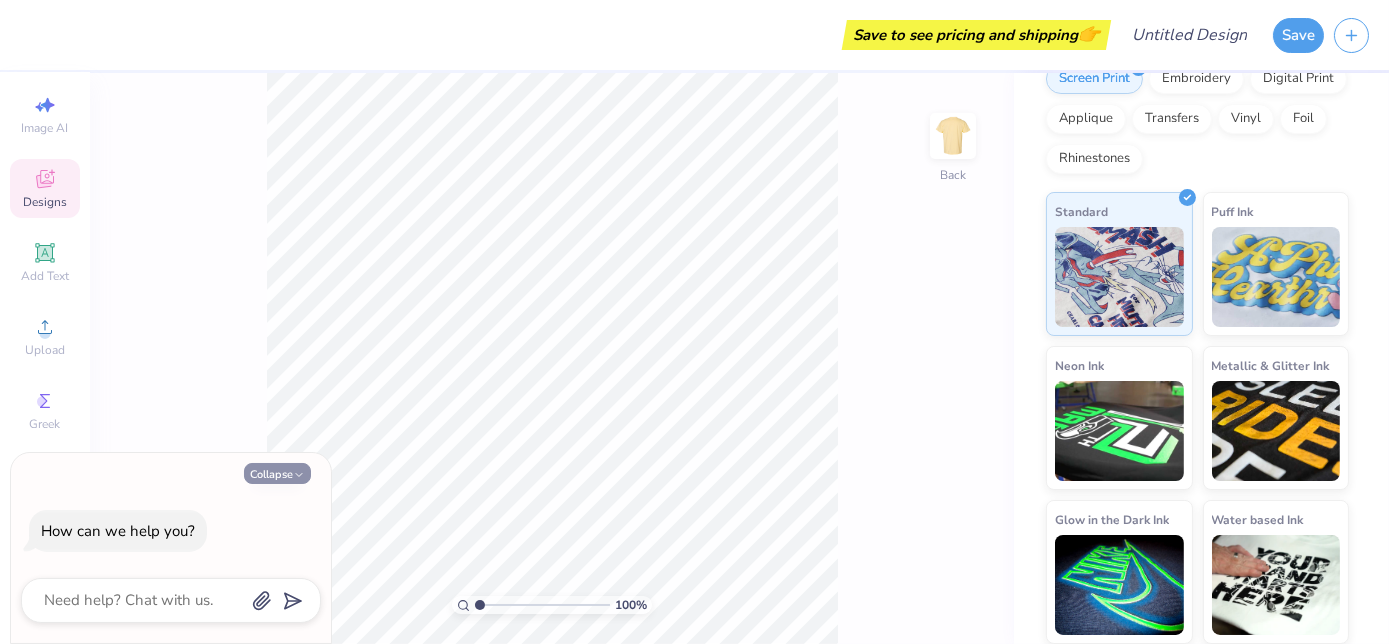 click on "Collapse" at bounding box center (277, 473) 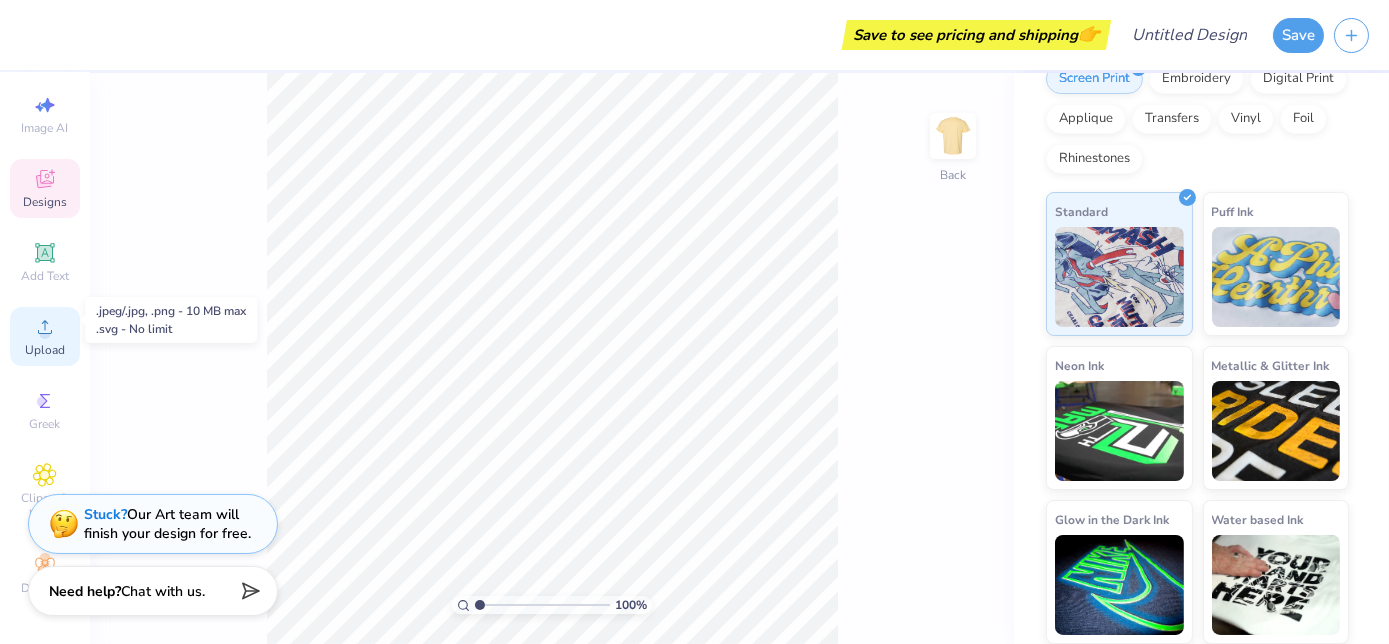 click on "Upload" at bounding box center [45, 350] 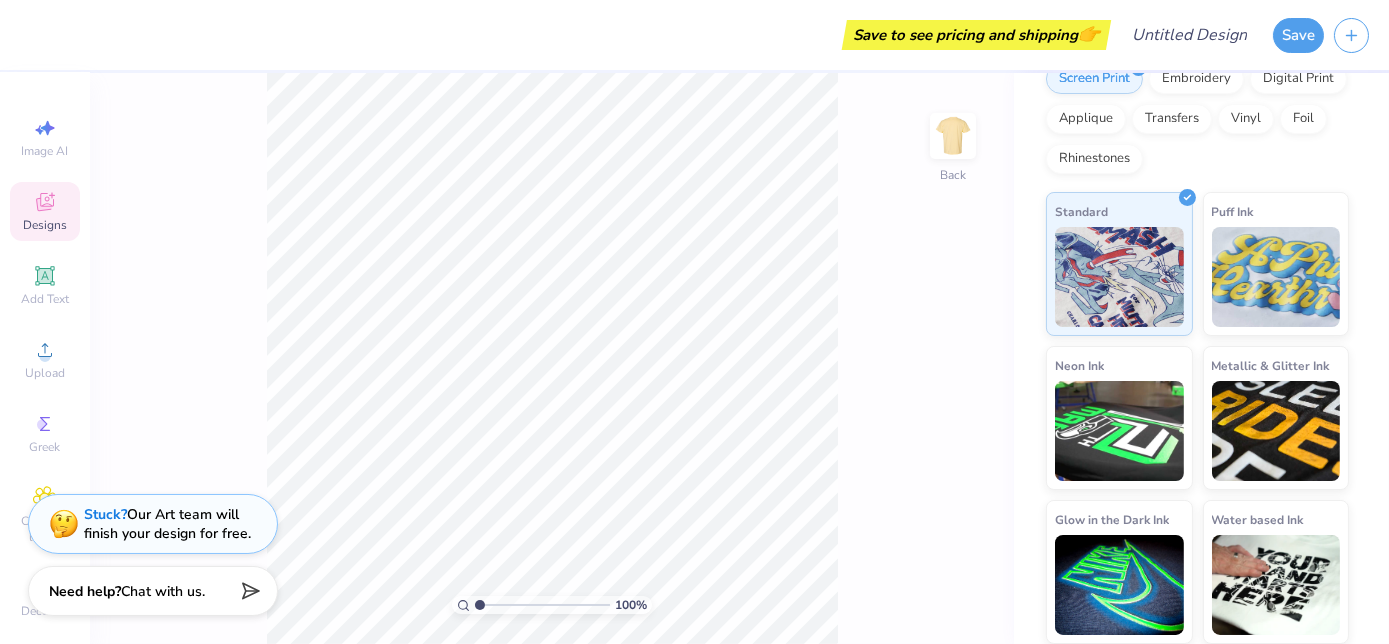 scroll, scrollTop: 0, scrollLeft: 0, axis: both 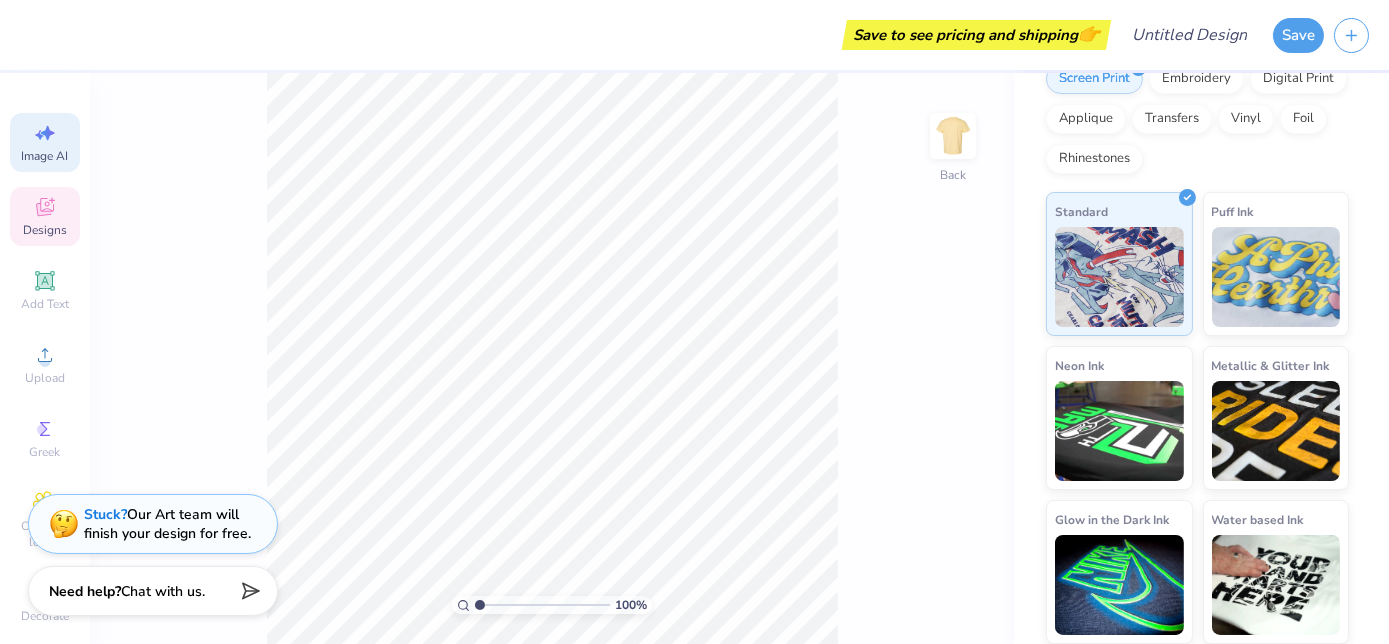 click 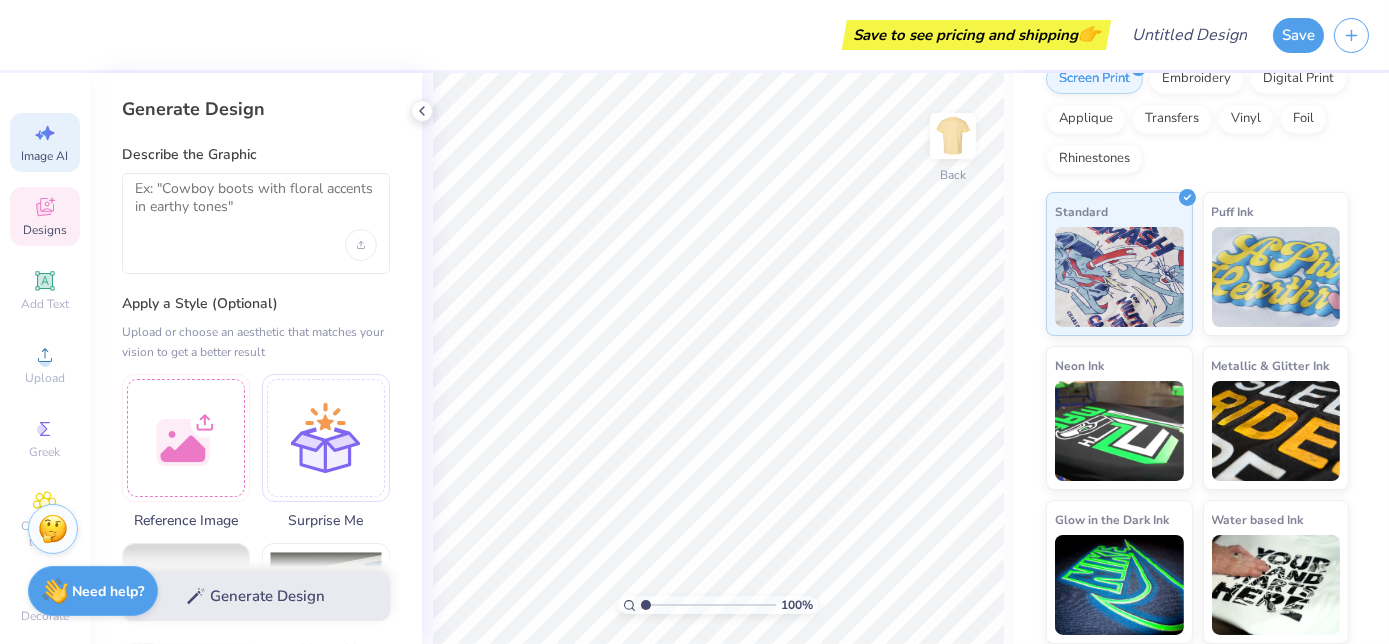 click 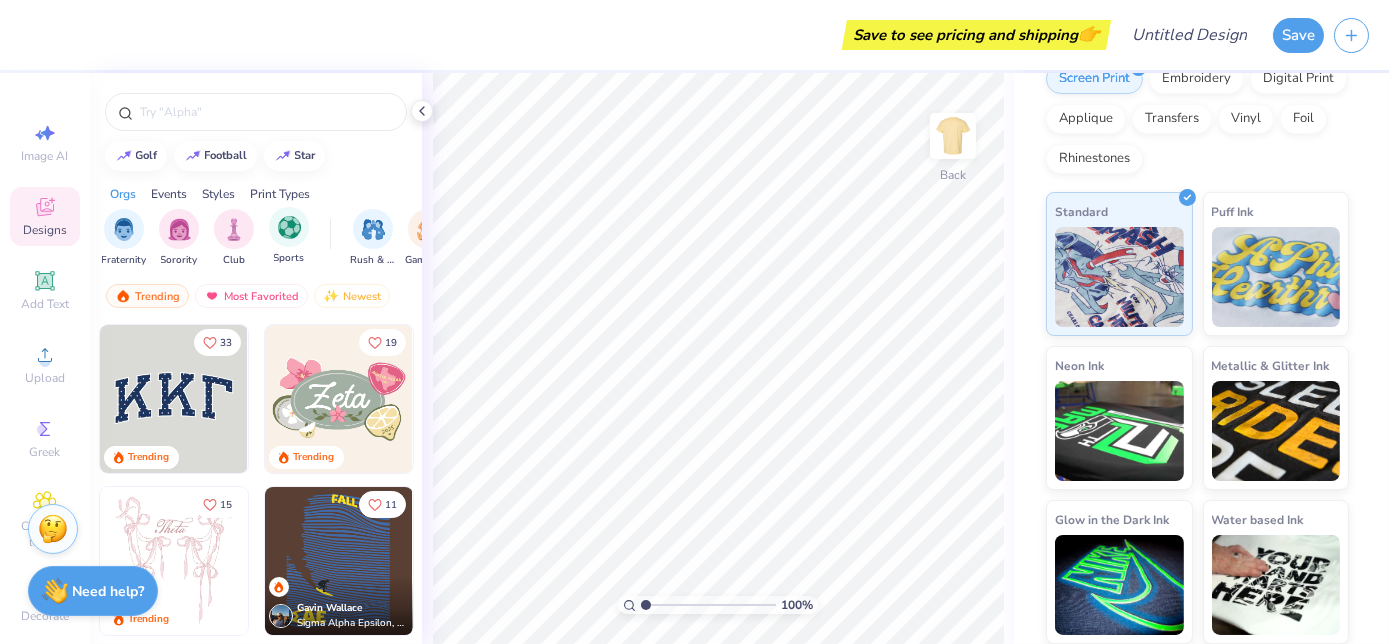 drag, startPoint x: 381, startPoint y: 237, endPoint x: 288, endPoint y: 254, distance: 94.54099 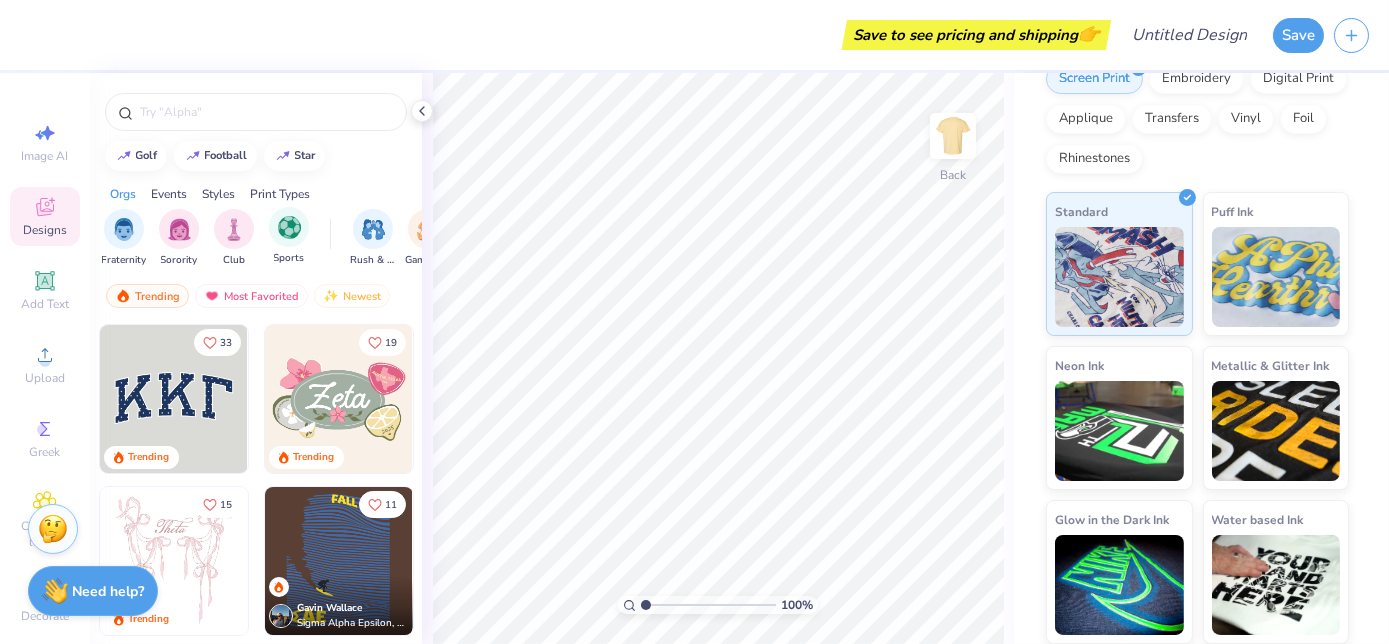 click on "Fraternity Sorority Club Sports Rush & Bid Game Day Parent's Weekend PR & General Philanthropy Big Little Reveal Date Parties & Socials Holidays Retreat Greek Week Formal & Semi Spring Break Founder’s Day Graduation Classic Minimalist Y2K Varsity Handdrawn Cartoons Typography 80s & 90s Grunge 60s & 70s Embroidery Screen Print Digital Print Patches Transfers Applique Vinyl" at bounding box center [256, 240] 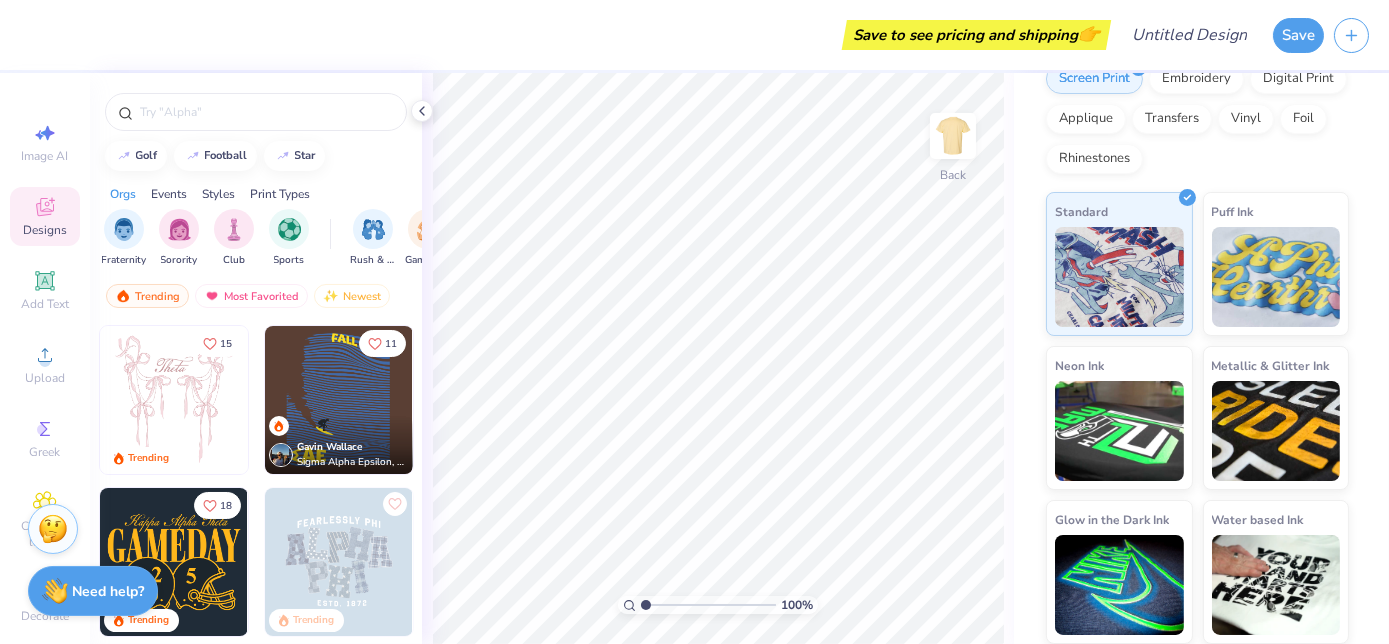 scroll, scrollTop: 636, scrollLeft: 0, axis: vertical 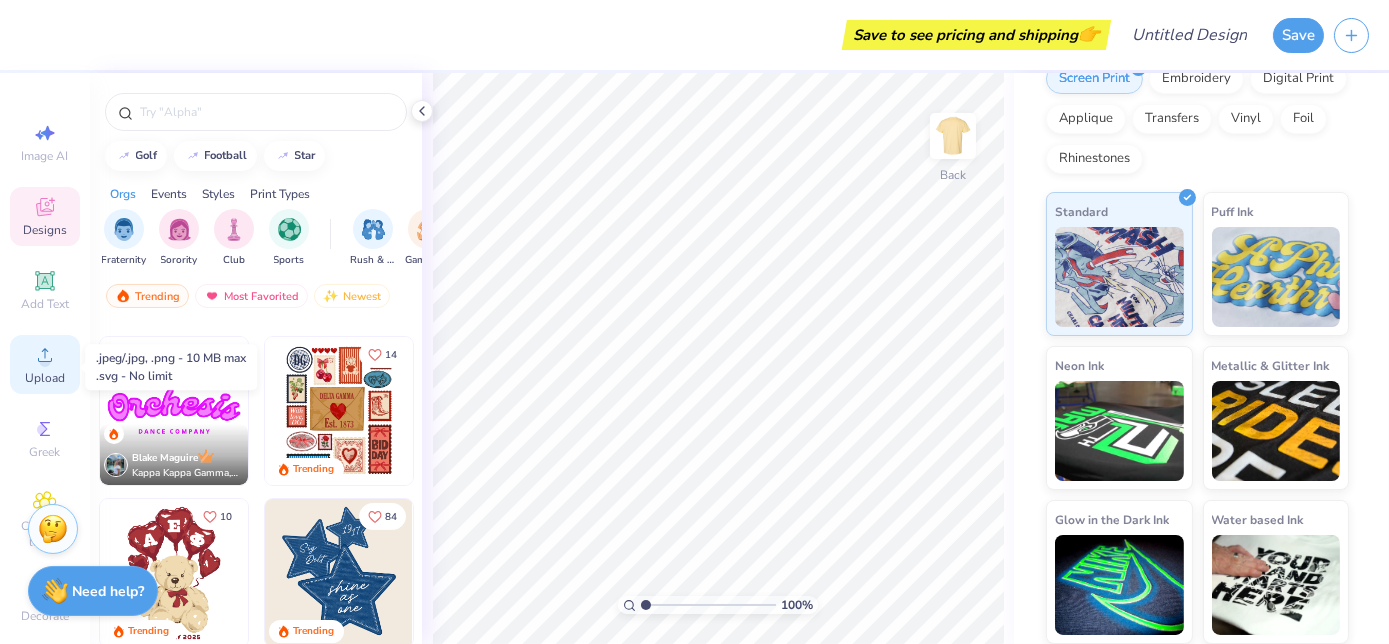 click 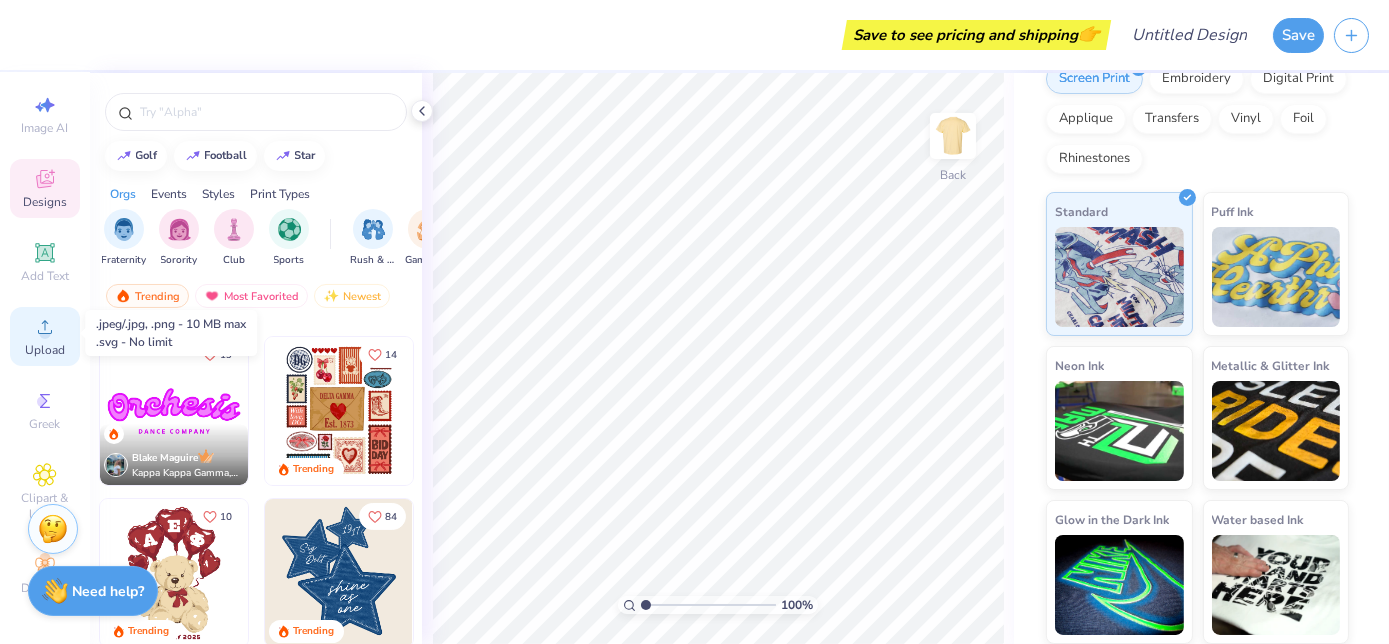 scroll, scrollTop: 47, scrollLeft: 0, axis: vertical 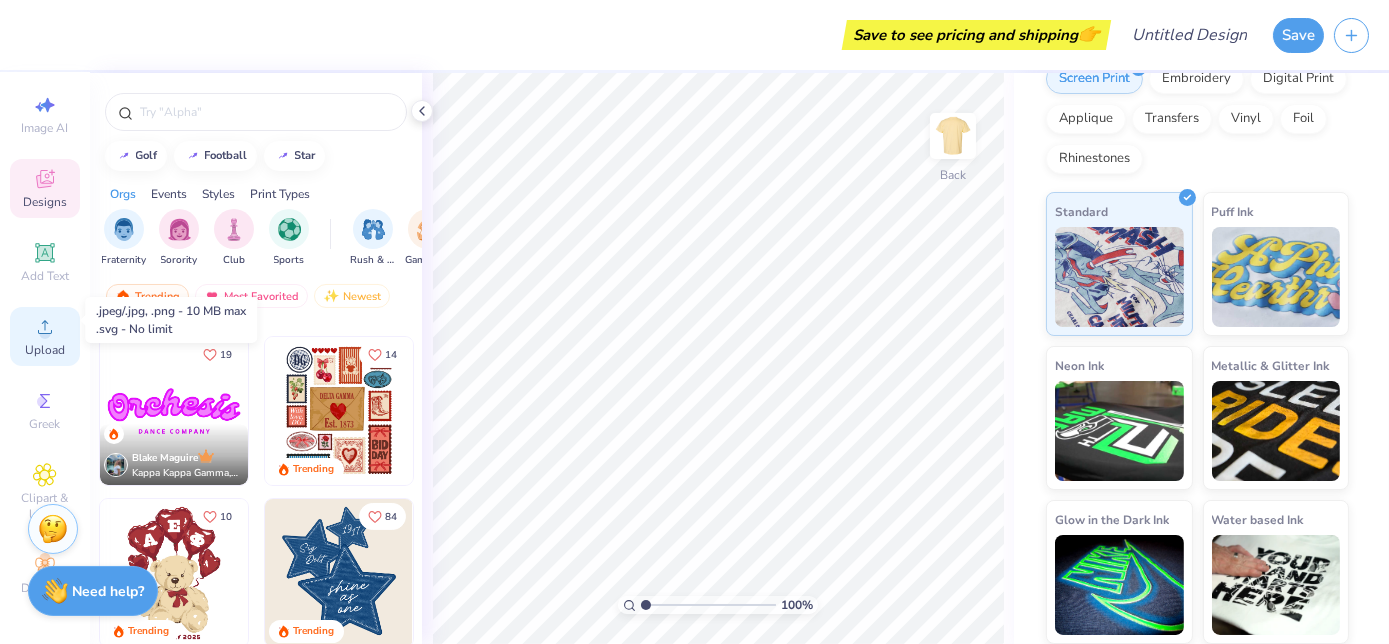 click on "Upload" at bounding box center (45, 350) 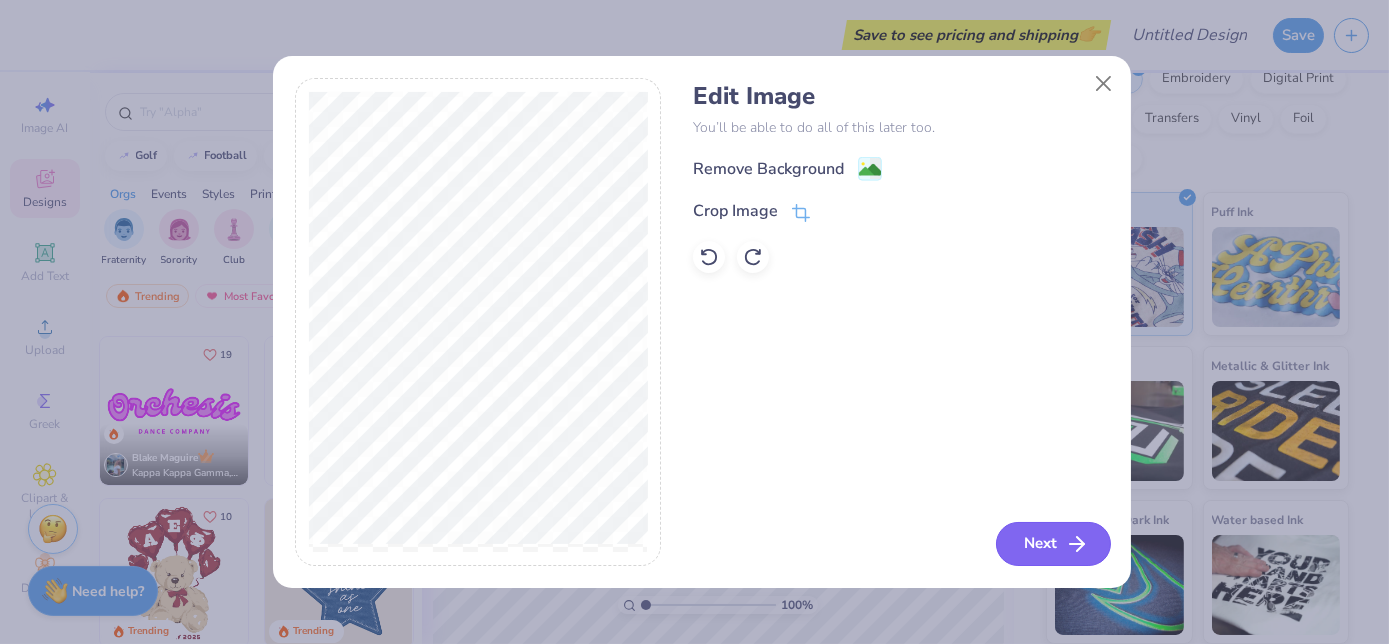 click on "Next" at bounding box center (1053, 544) 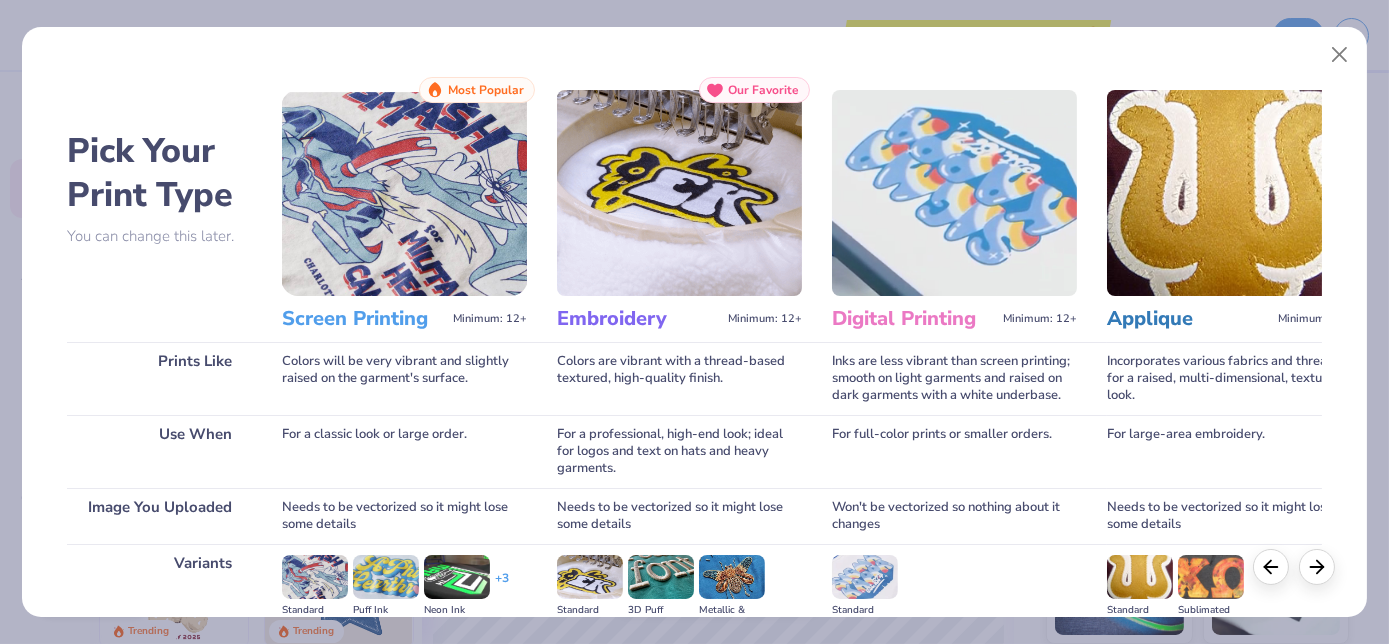 click at bounding box center [404, 193] 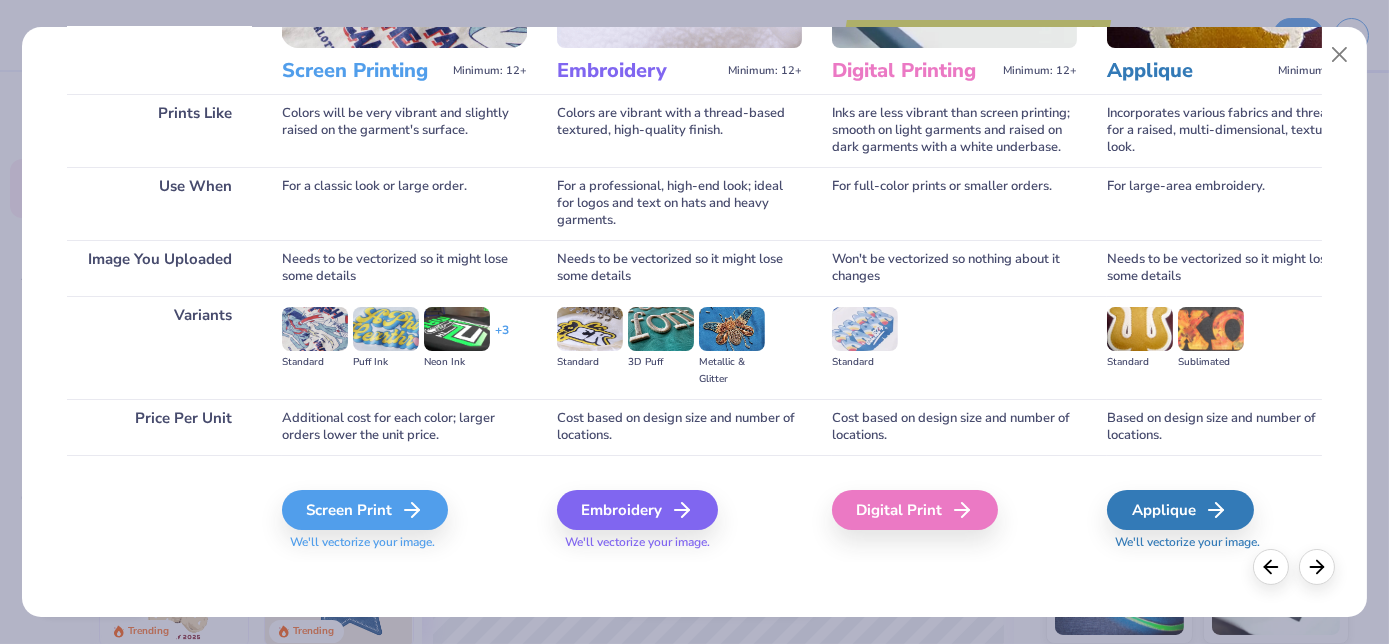 scroll, scrollTop: 253, scrollLeft: 0, axis: vertical 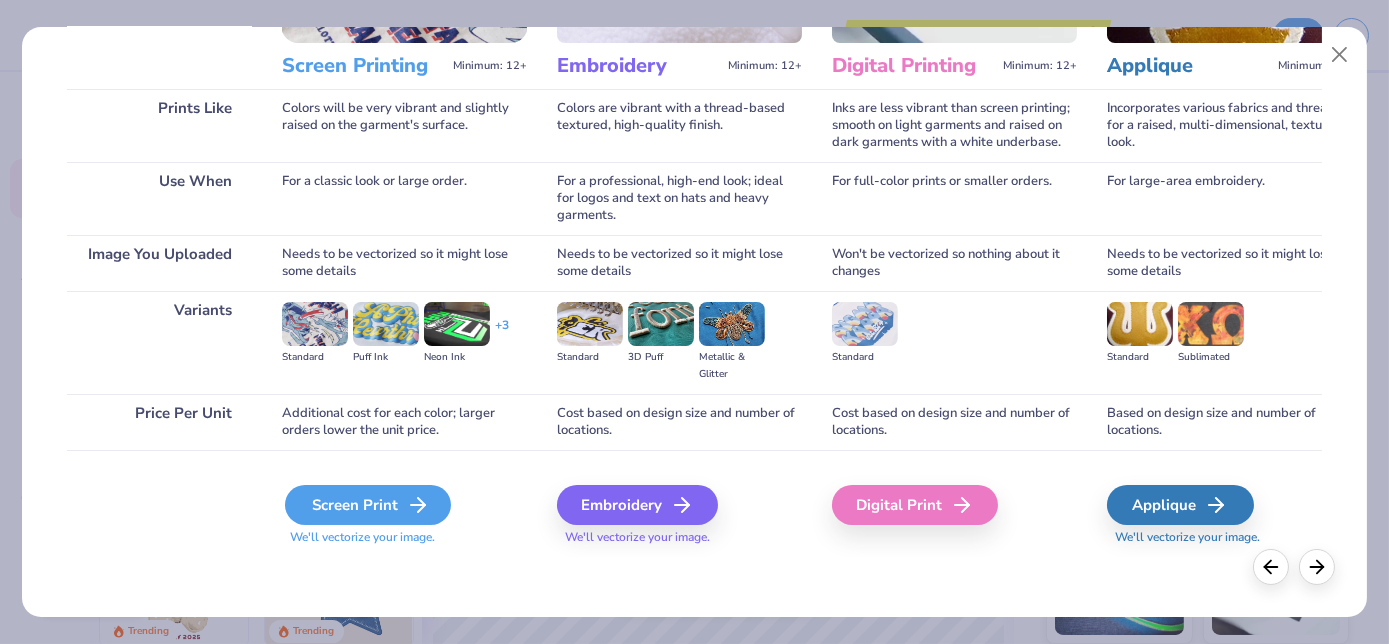 click on "Screen Print" at bounding box center [368, 505] 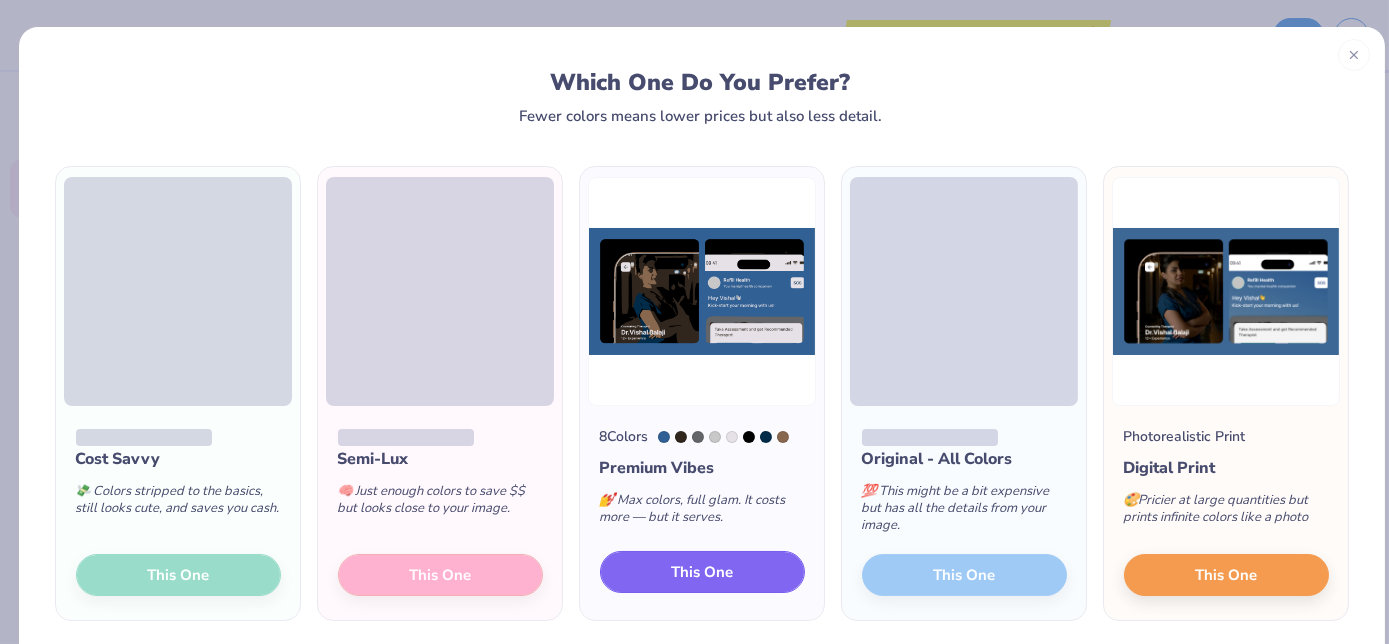click on "This One" at bounding box center (702, 572) 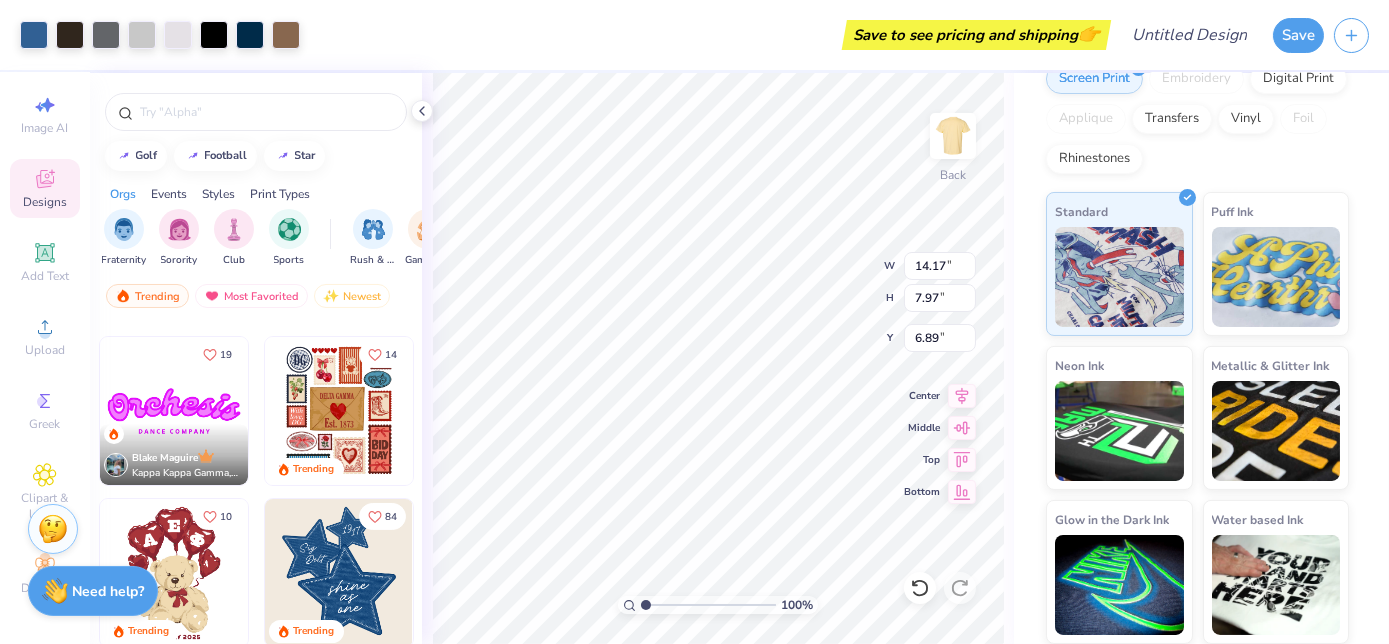 type on "6.89" 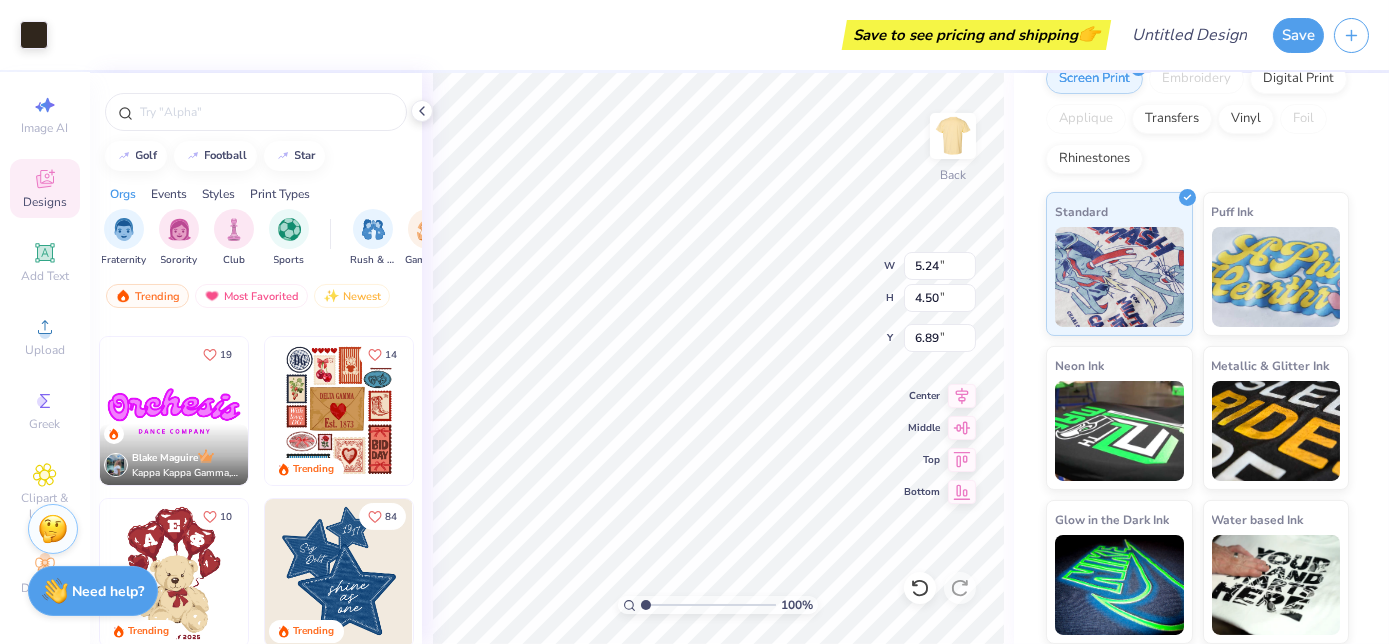 type on "5.24" 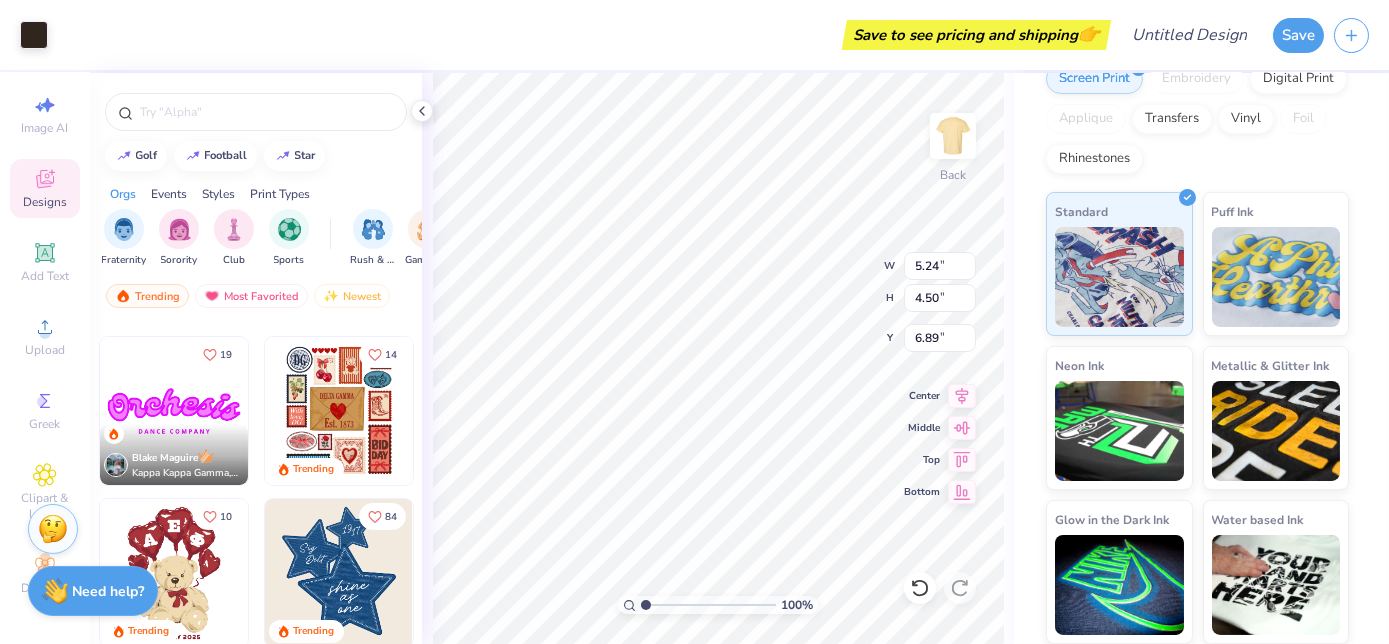 type on "4.50" 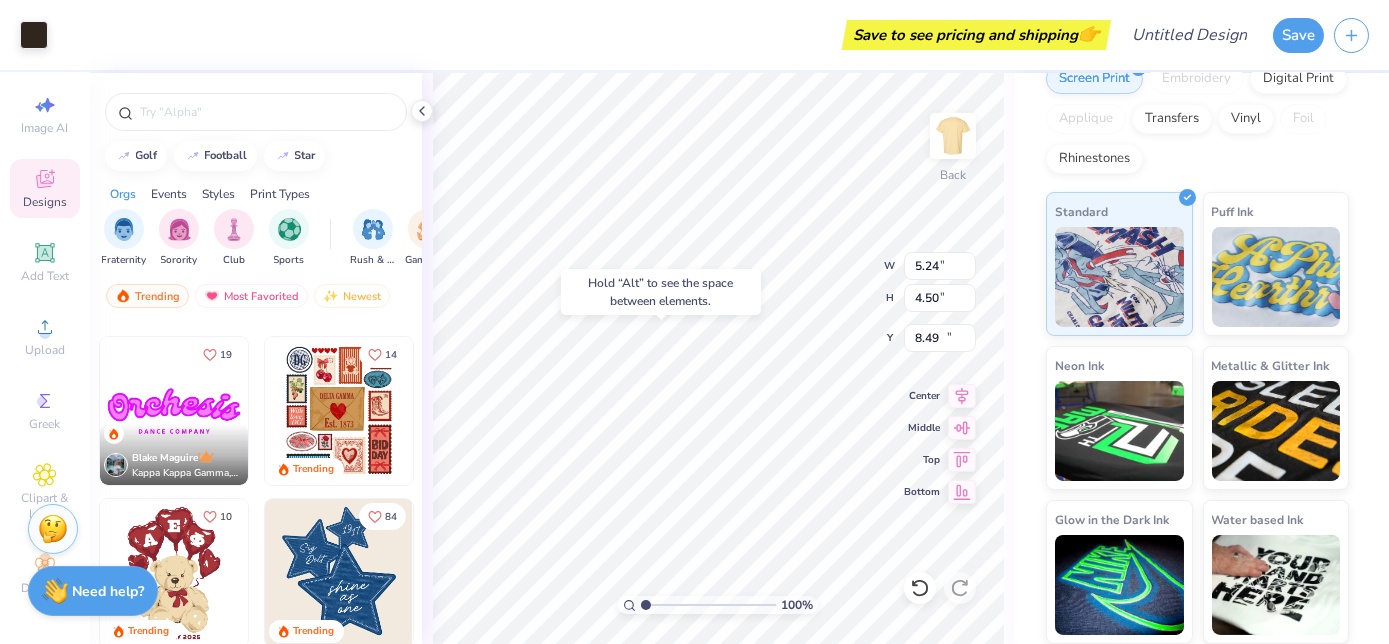 type on "10.25" 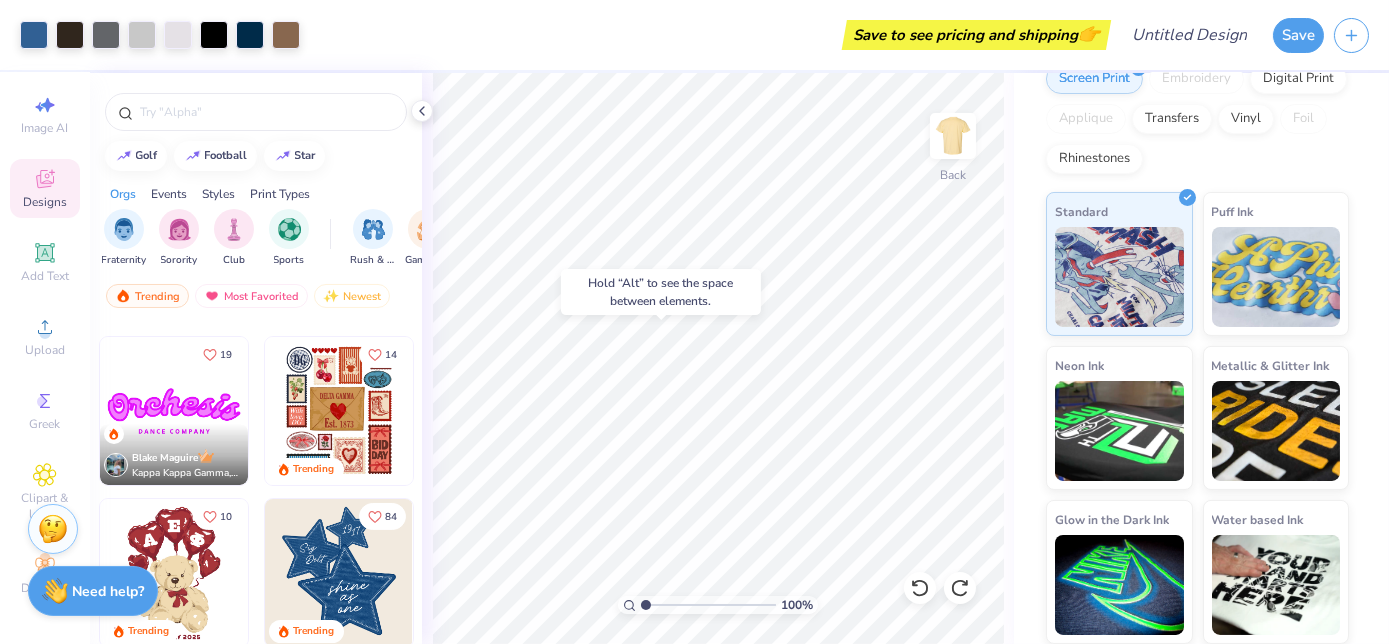 click on "Hold “Alt” to see the space between elements." at bounding box center [661, 292] 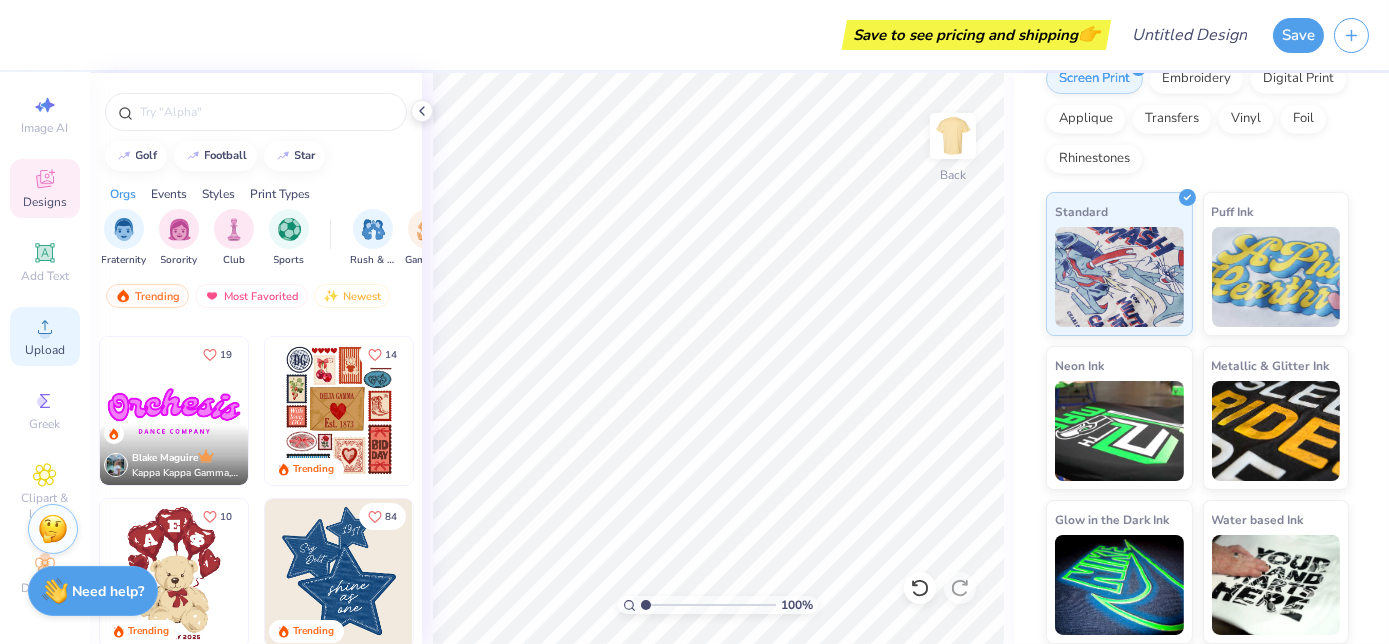 click on "Upload" at bounding box center (45, 350) 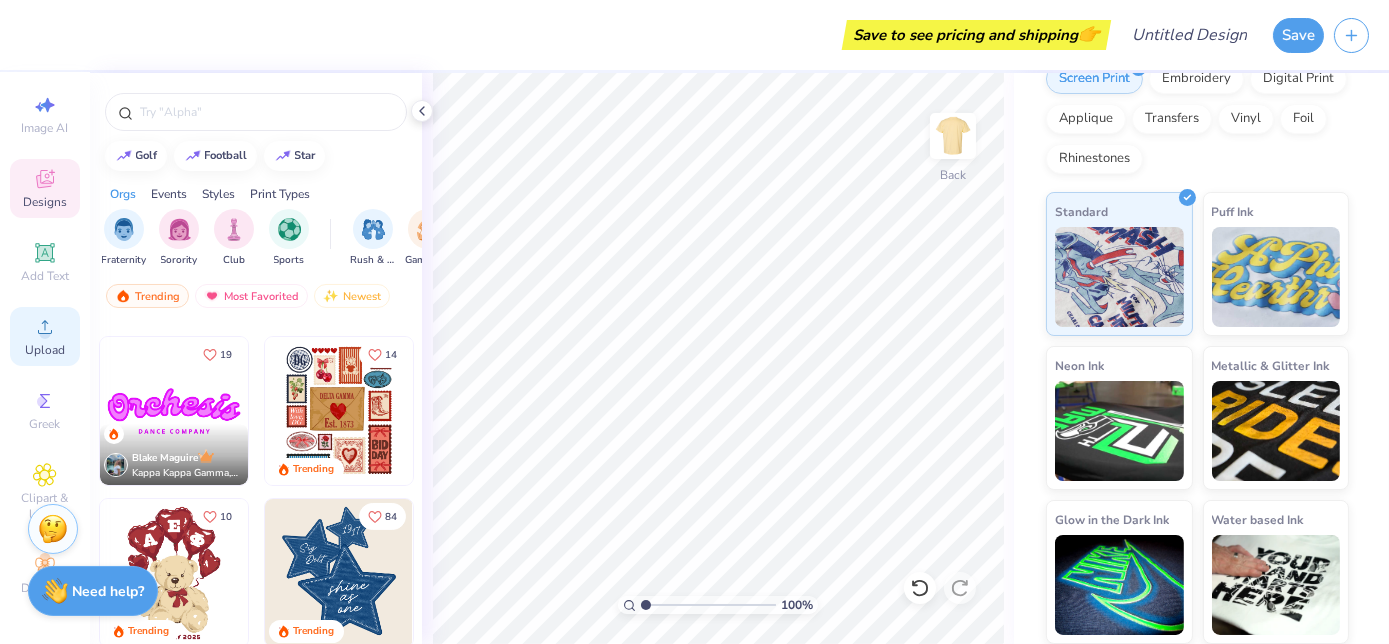 click on "Upload" at bounding box center [45, 350] 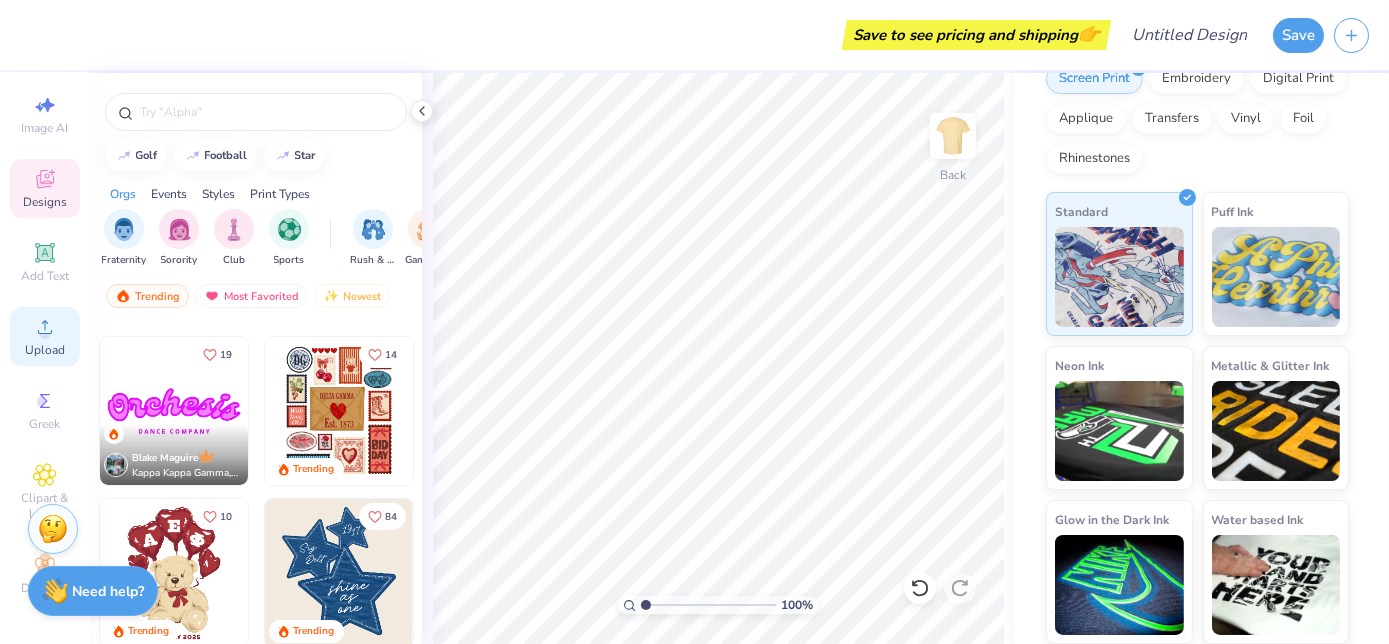click 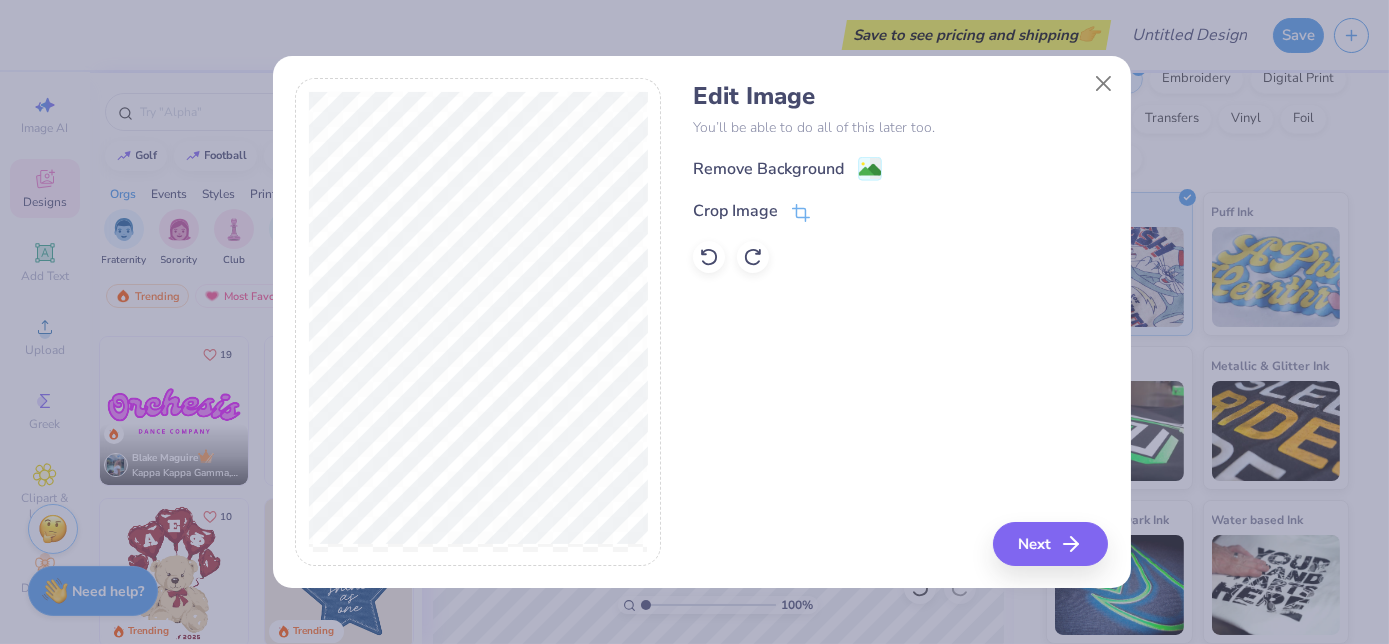 click on "Edit Image You’ll be able to do all of this later too. Remove Background Crop Image Next" at bounding box center (900, 322) 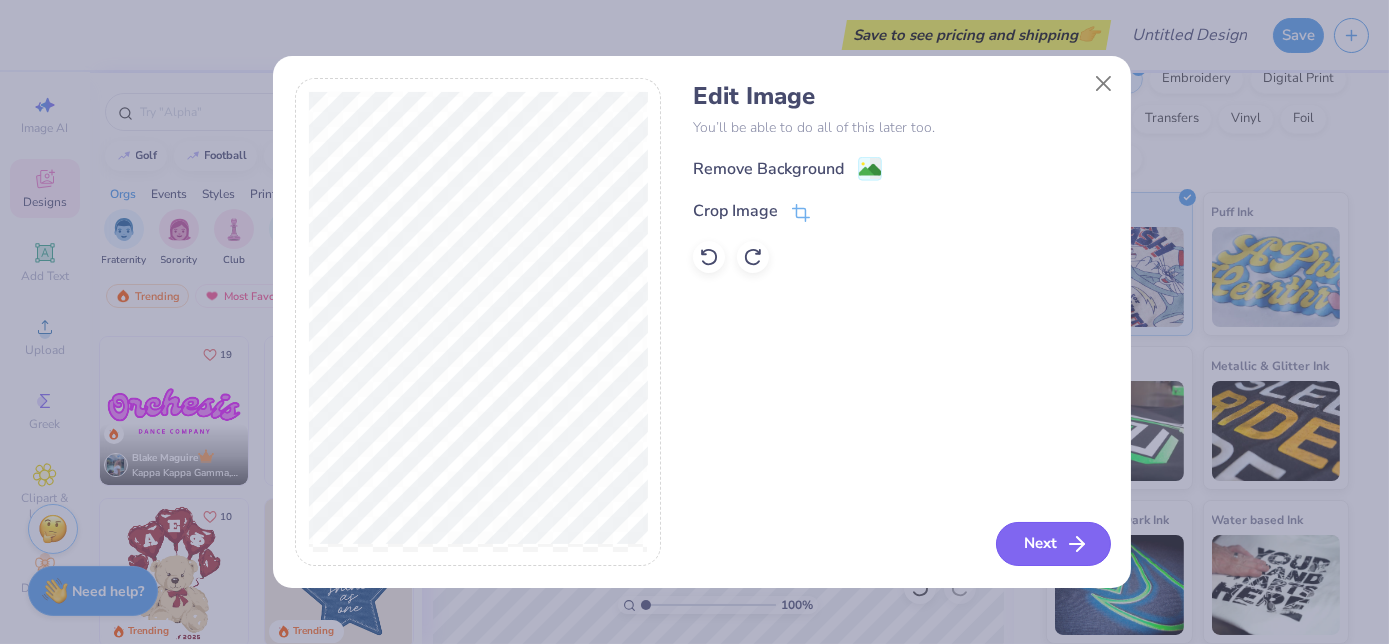 click on "Next" at bounding box center [1053, 544] 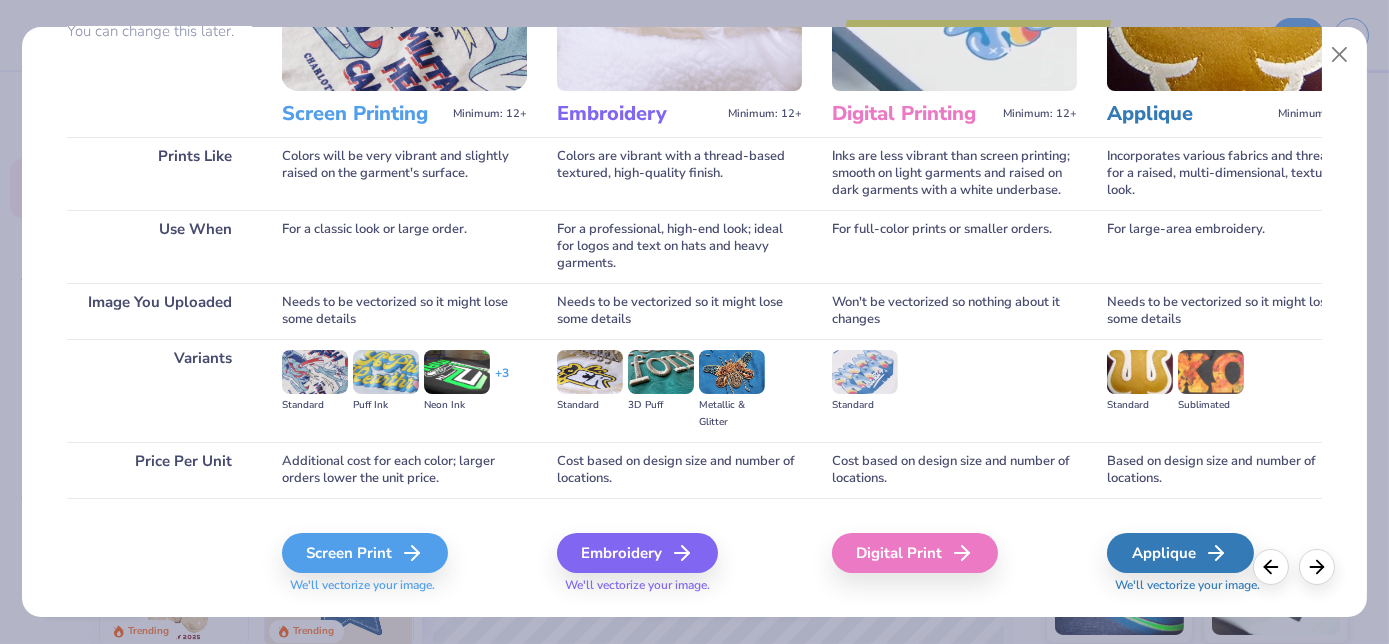 scroll, scrollTop: 253, scrollLeft: 0, axis: vertical 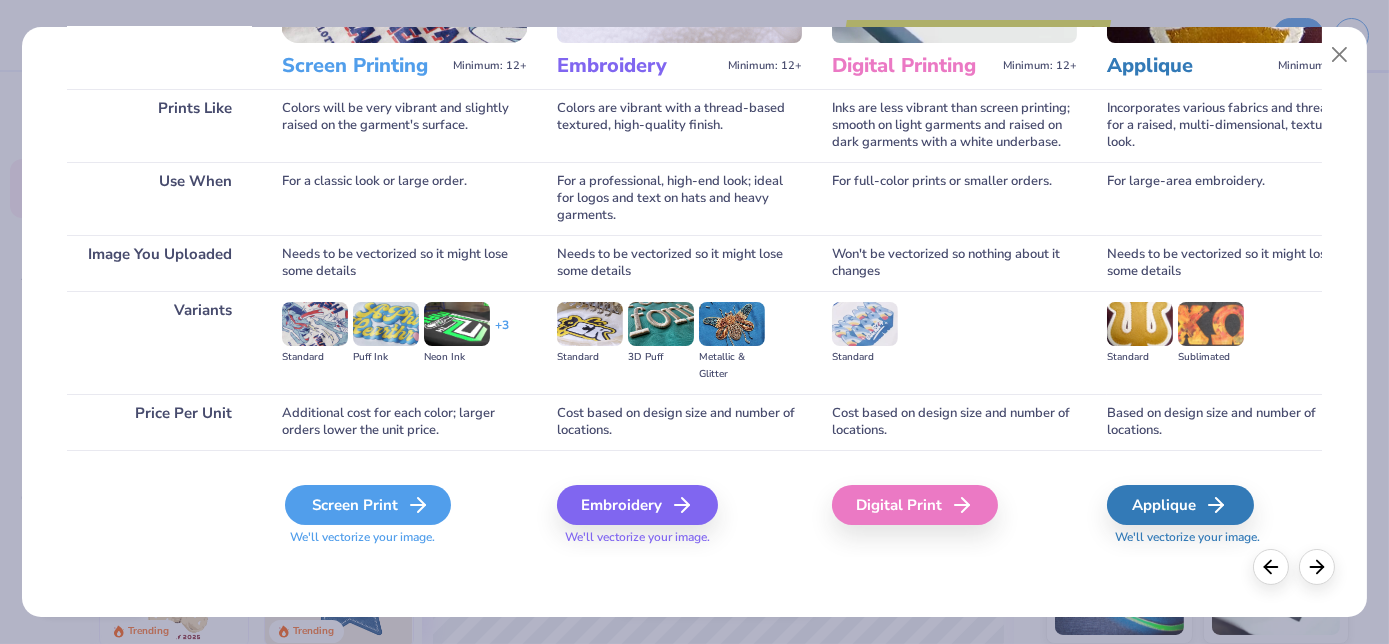 click 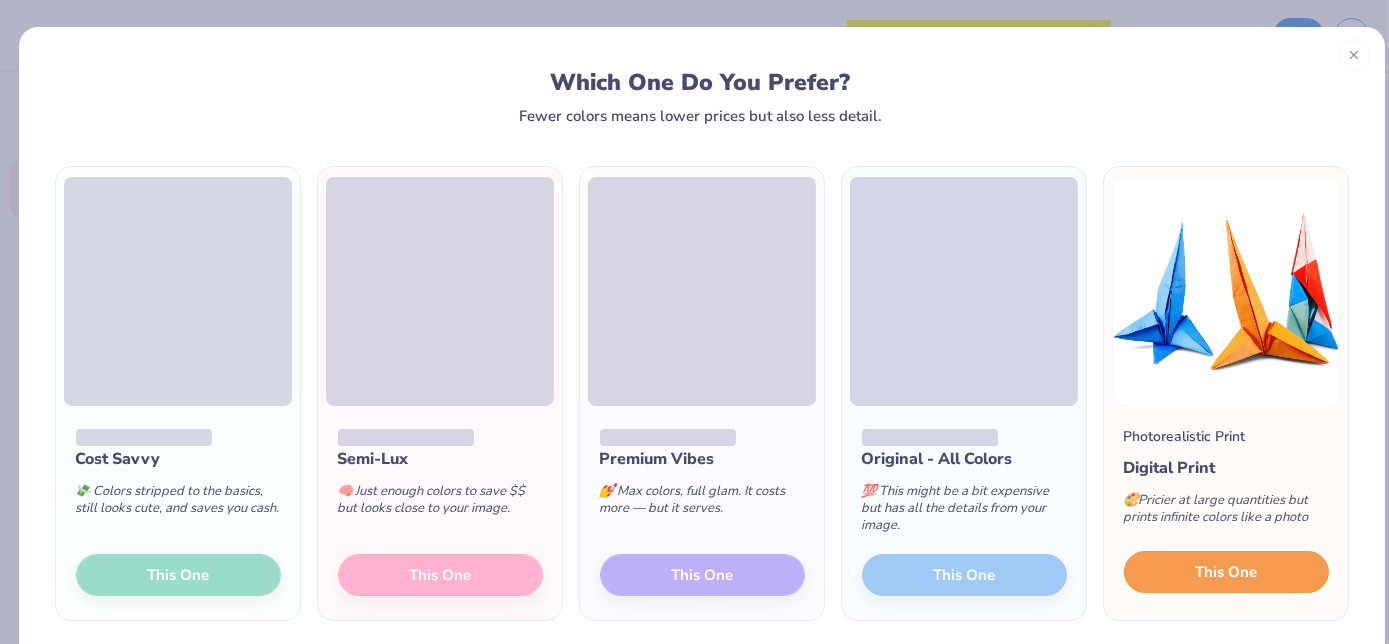 click on "This One" at bounding box center (1226, 572) 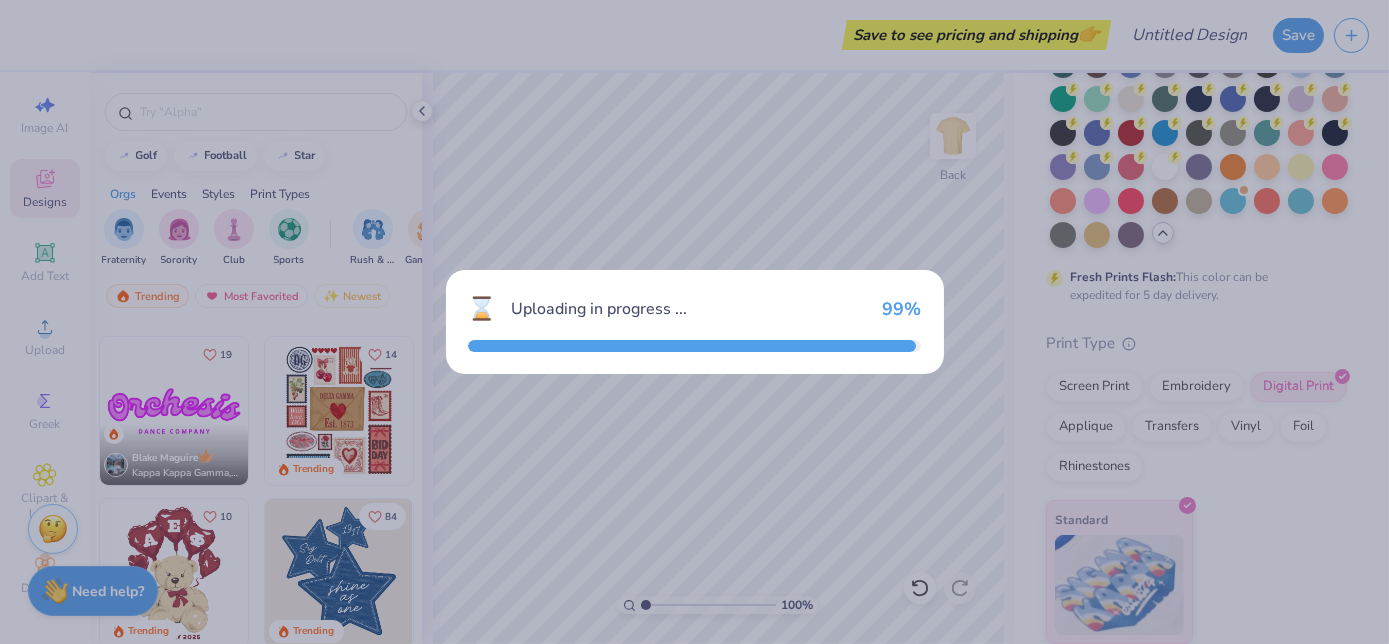 scroll, scrollTop: 239, scrollLeft: 0, axis: vertical 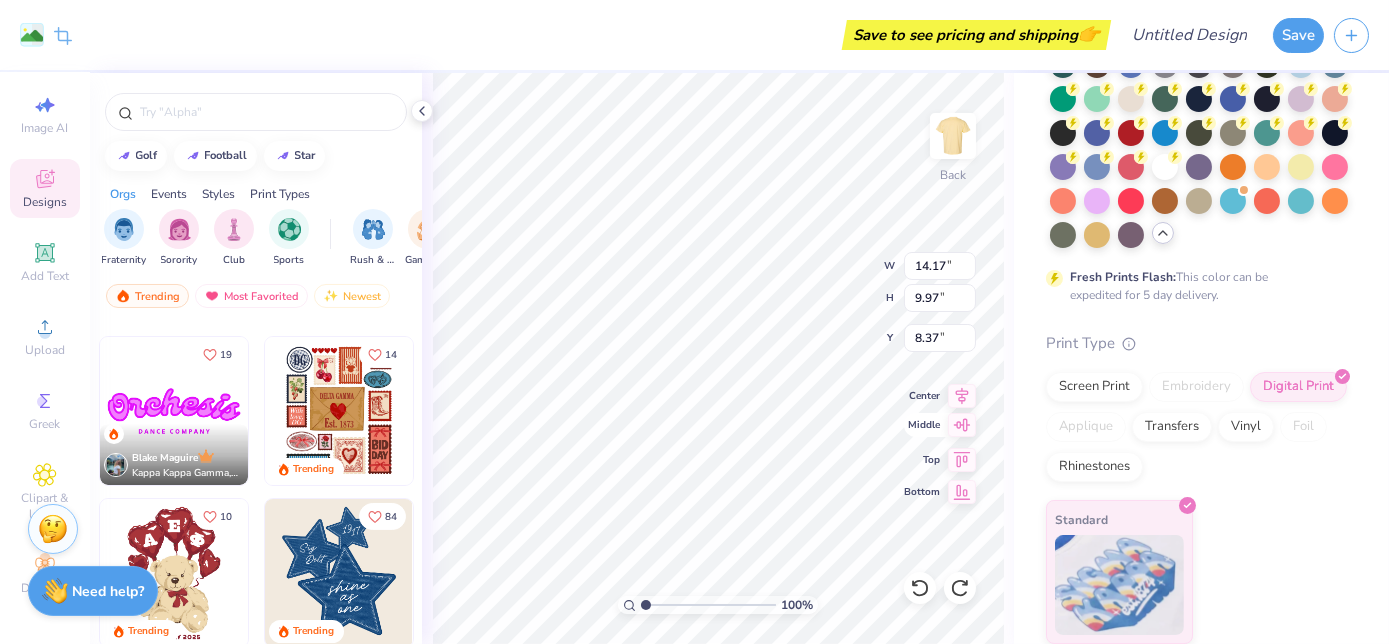 type on "7.51" 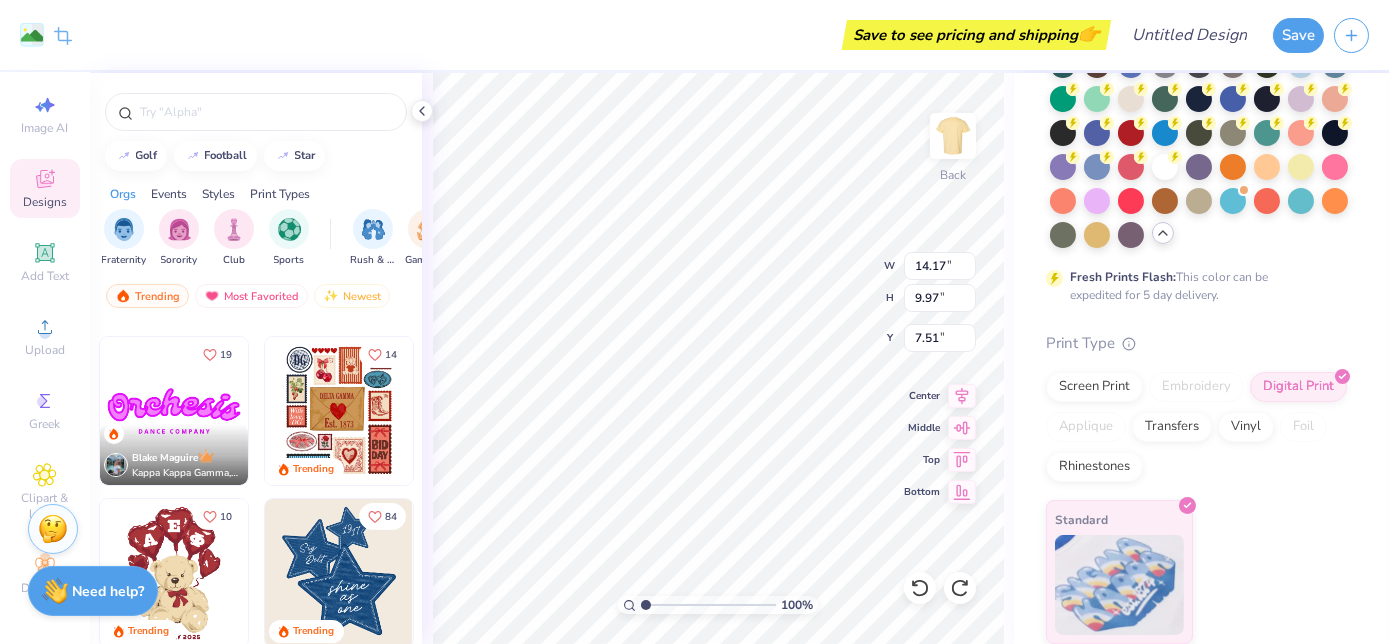 type on "1.09521925464851" 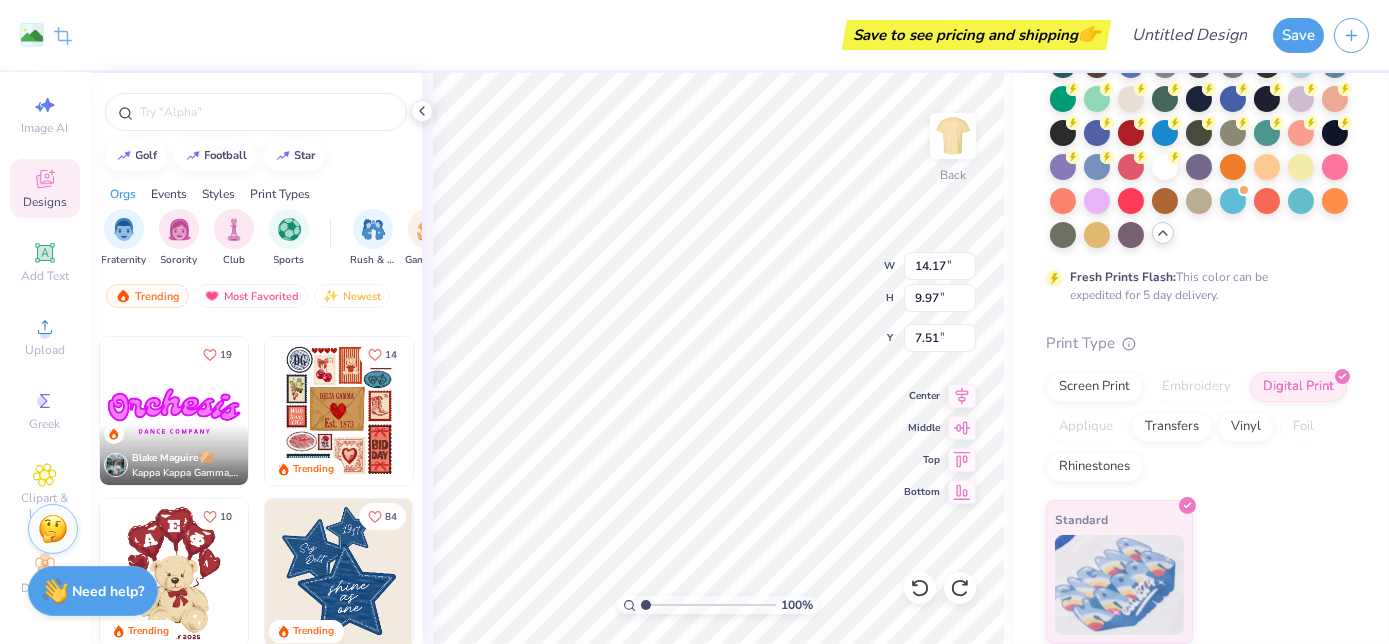 type on "x" 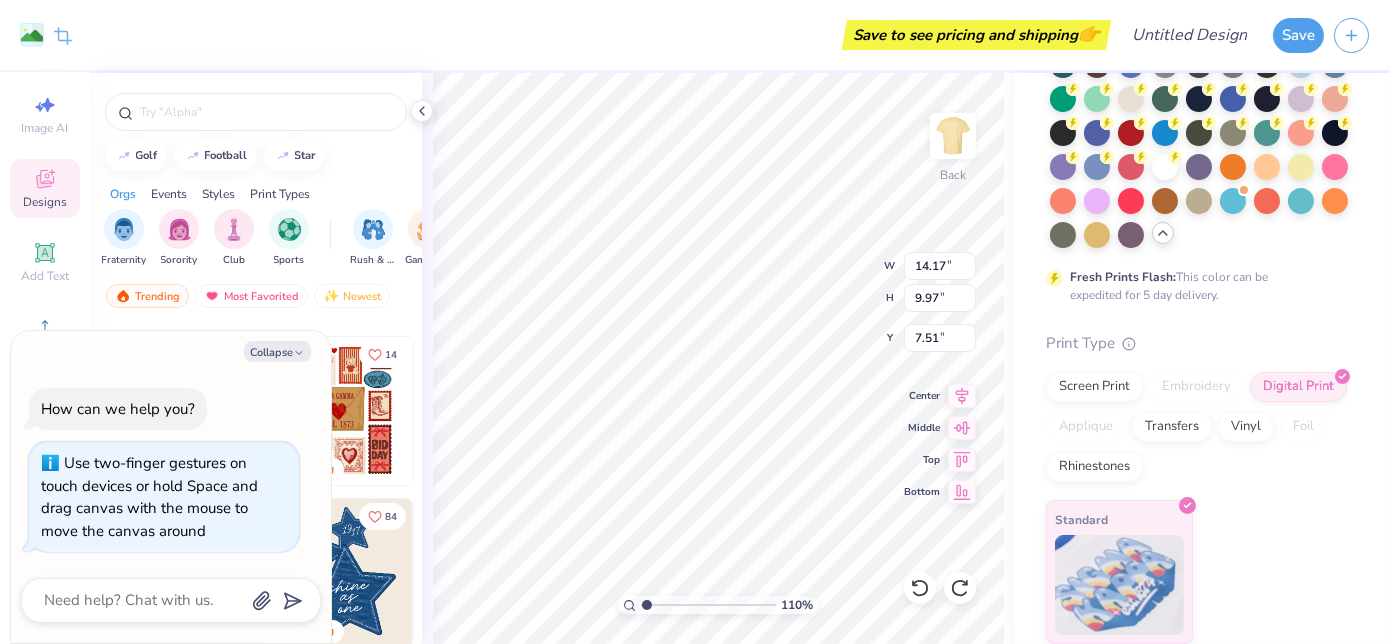 type on "1.09521925464851" 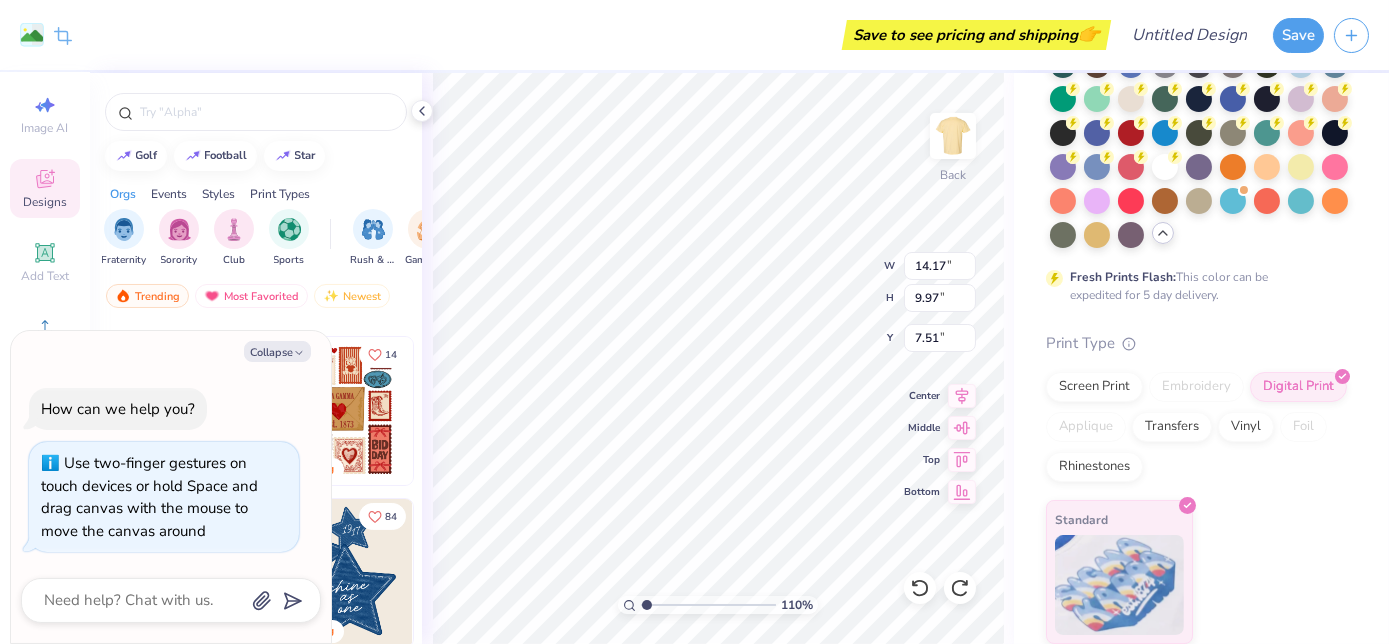 type on "x" 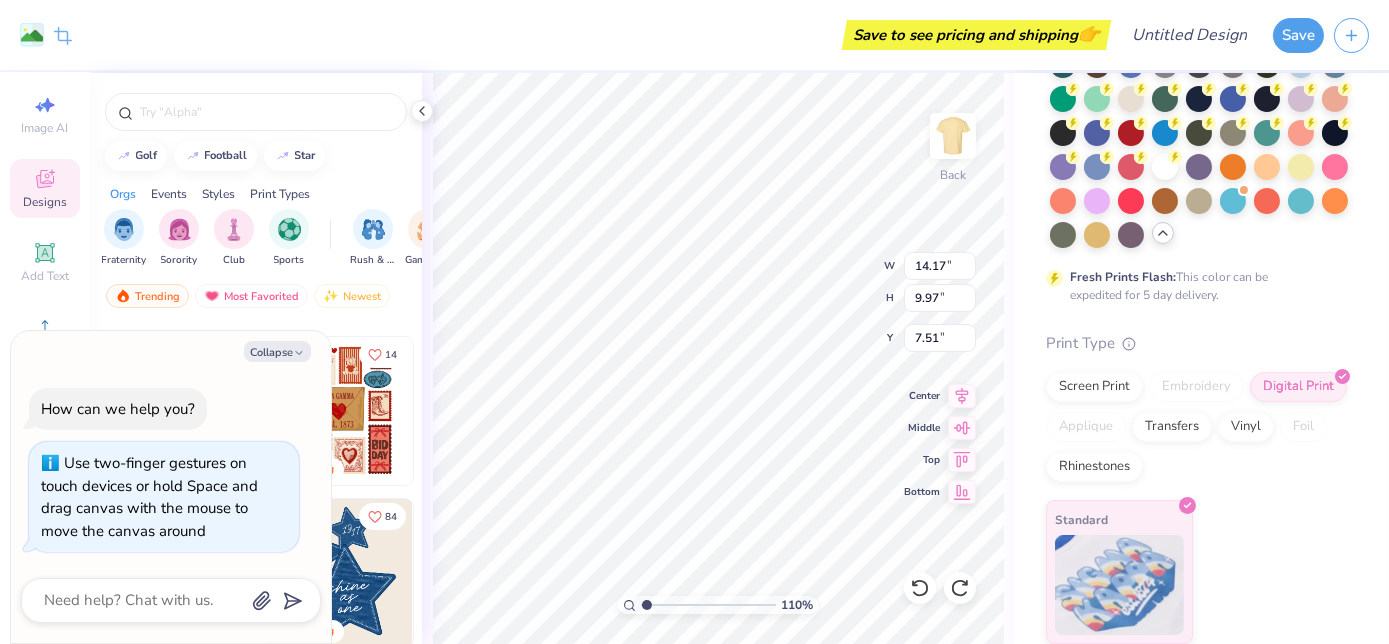 type on "1" 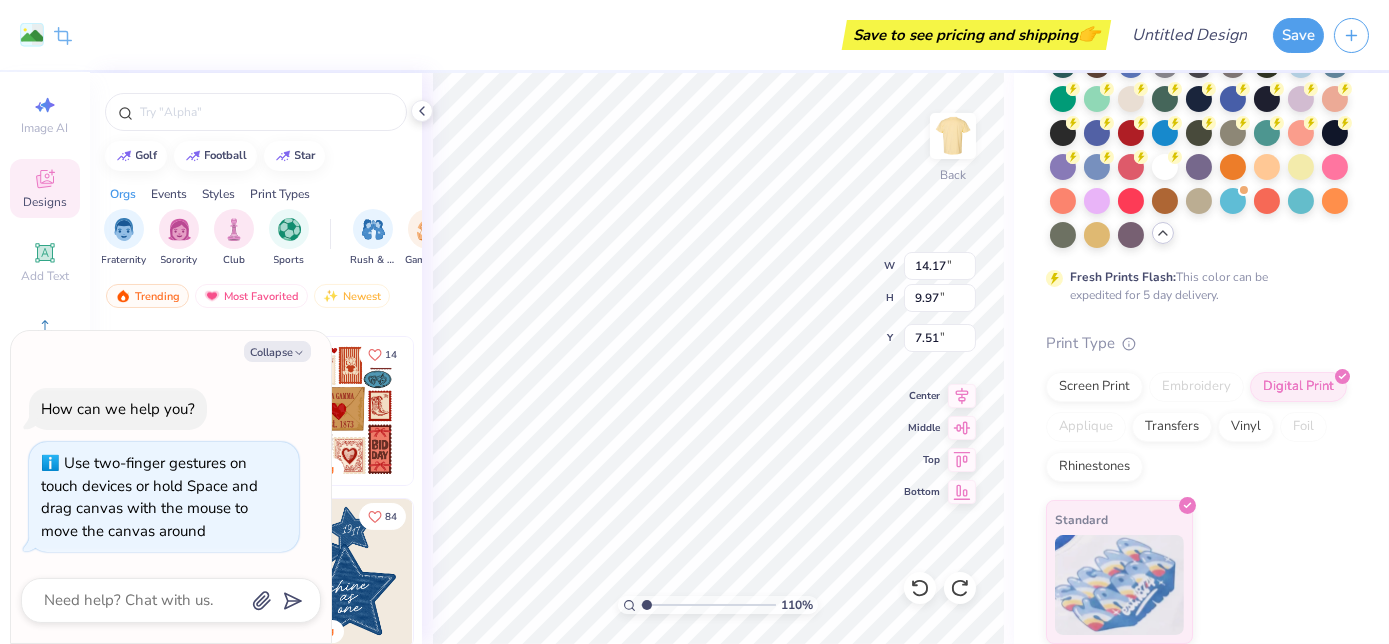 type on "x" 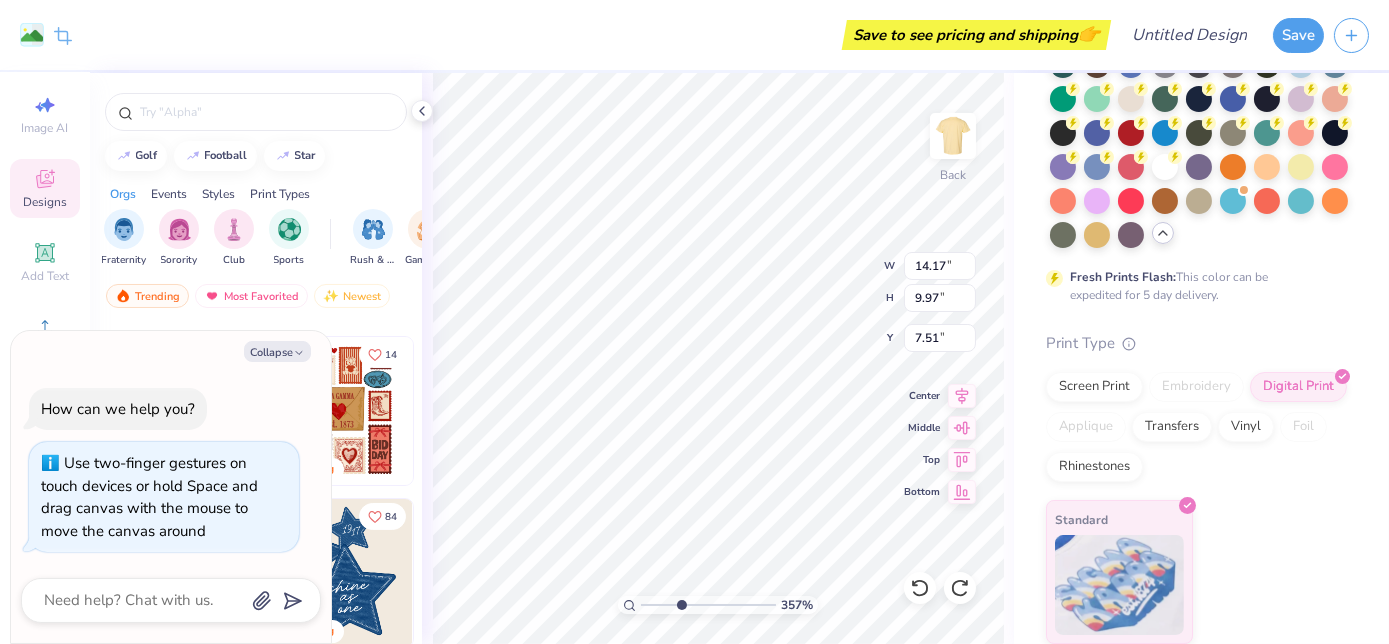type on "3.57285165884821" 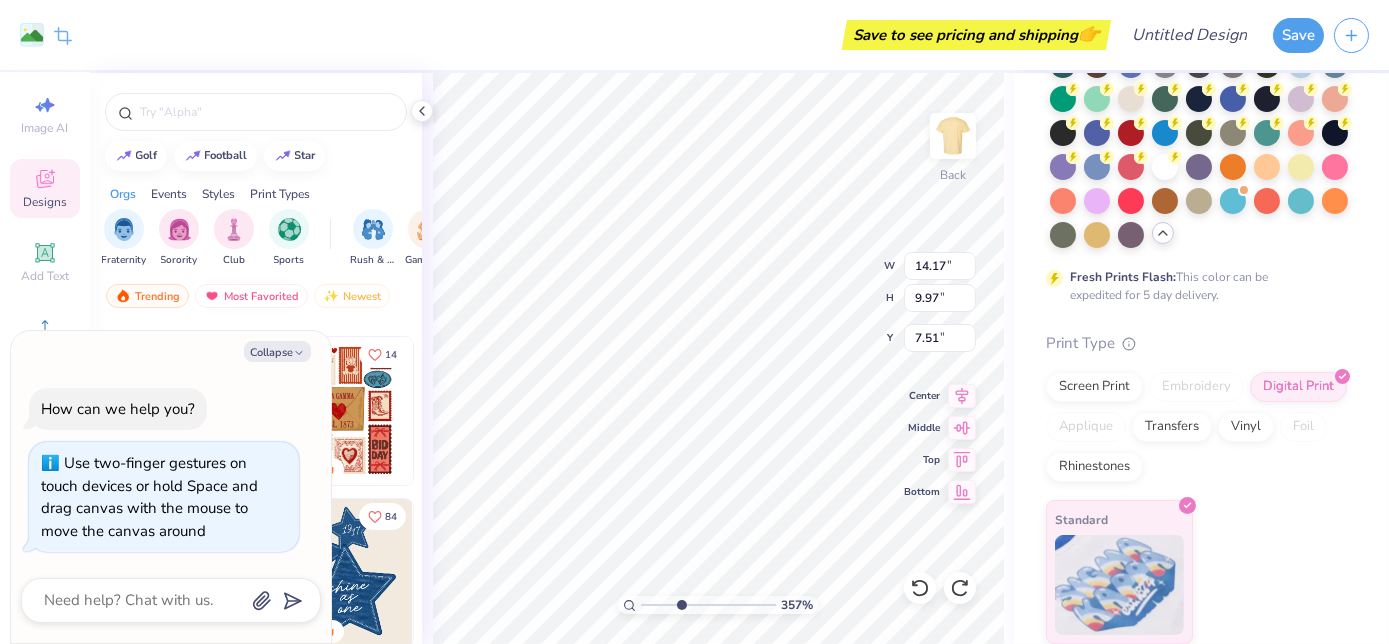 type on "x" 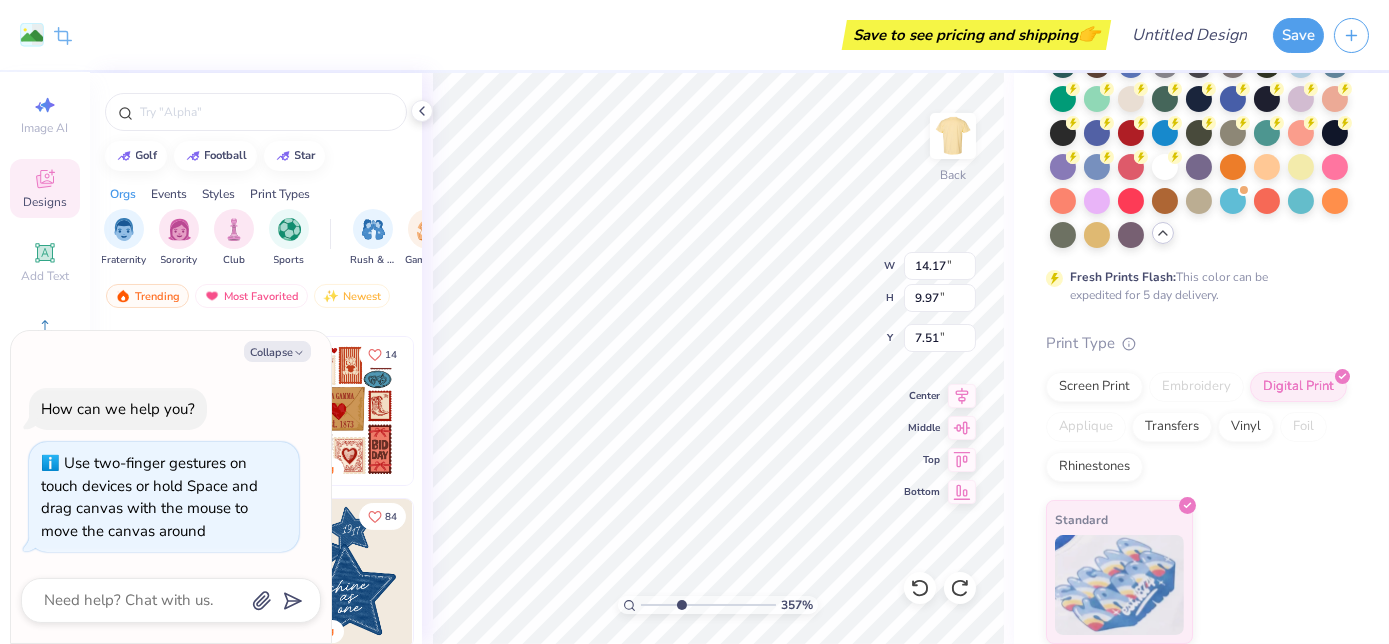 type on "3.57285165884821" 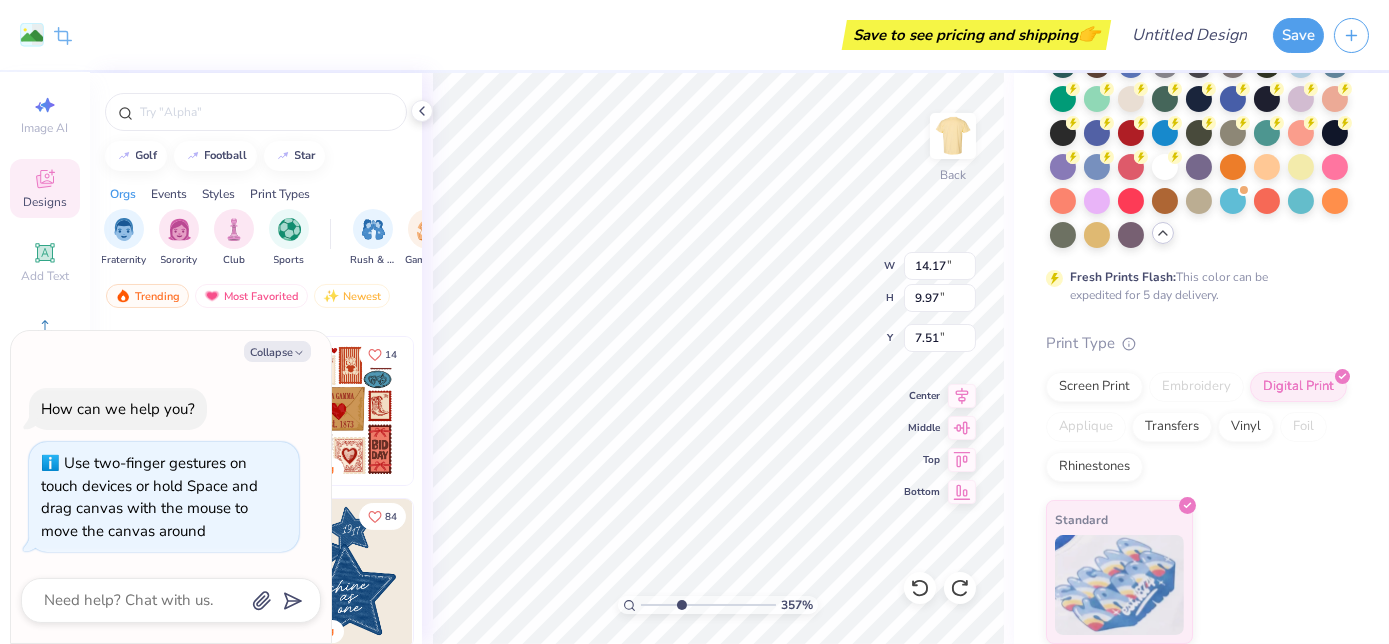 type on "x" 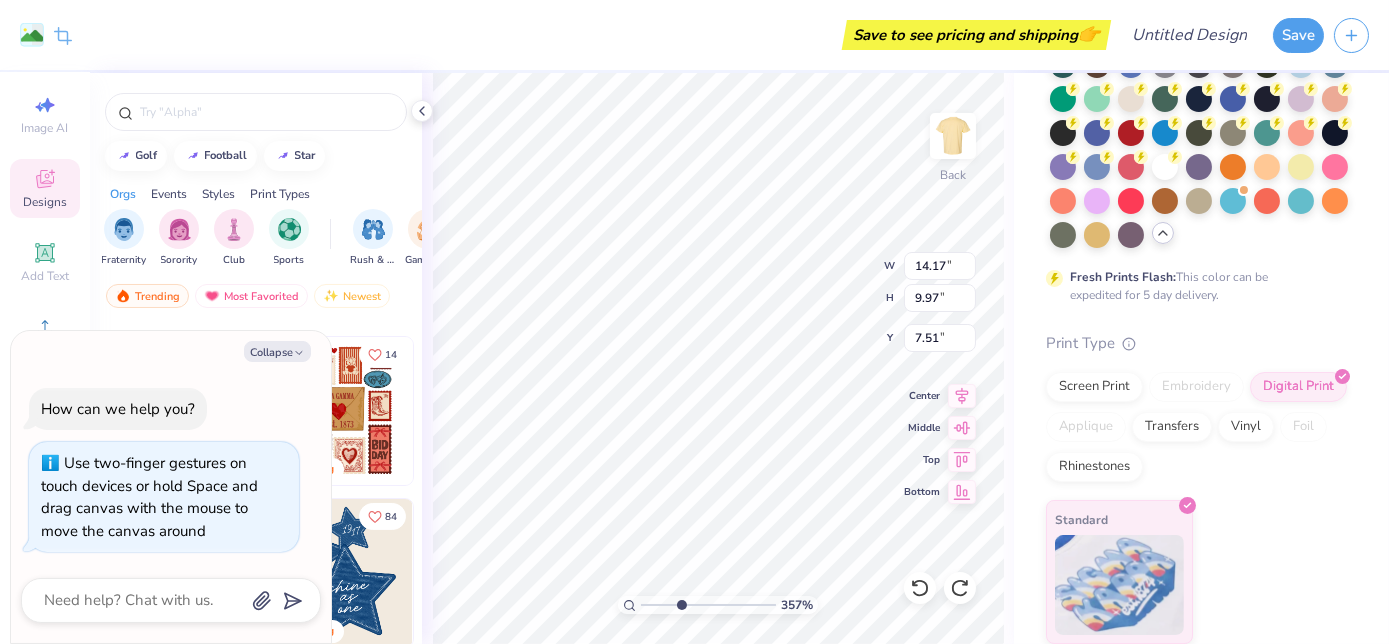 type on "3.57285165884821" 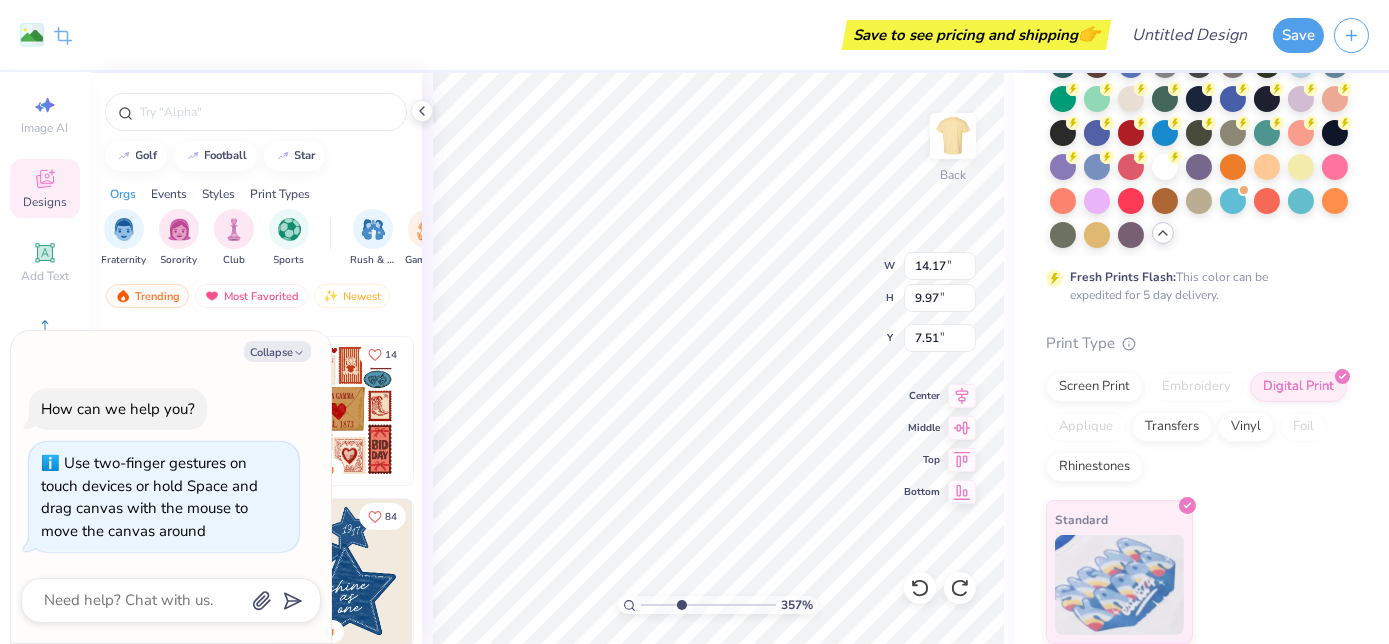 type on "x" 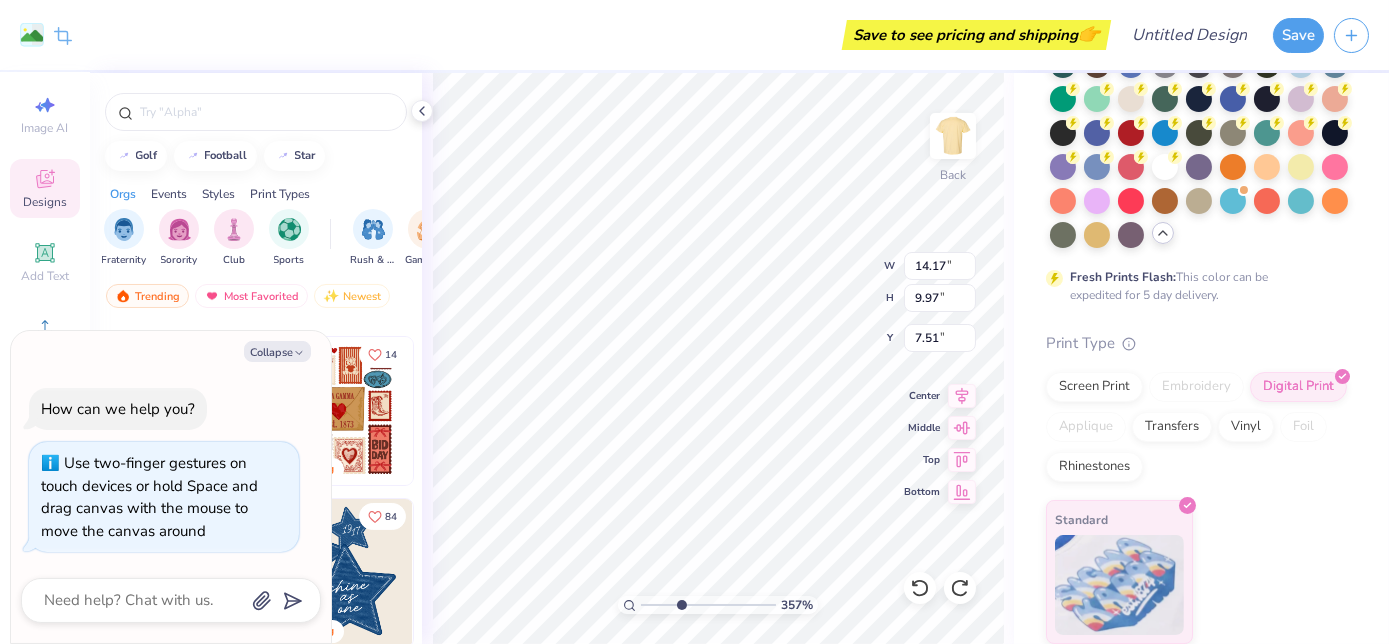 type on "3.57285165884821" 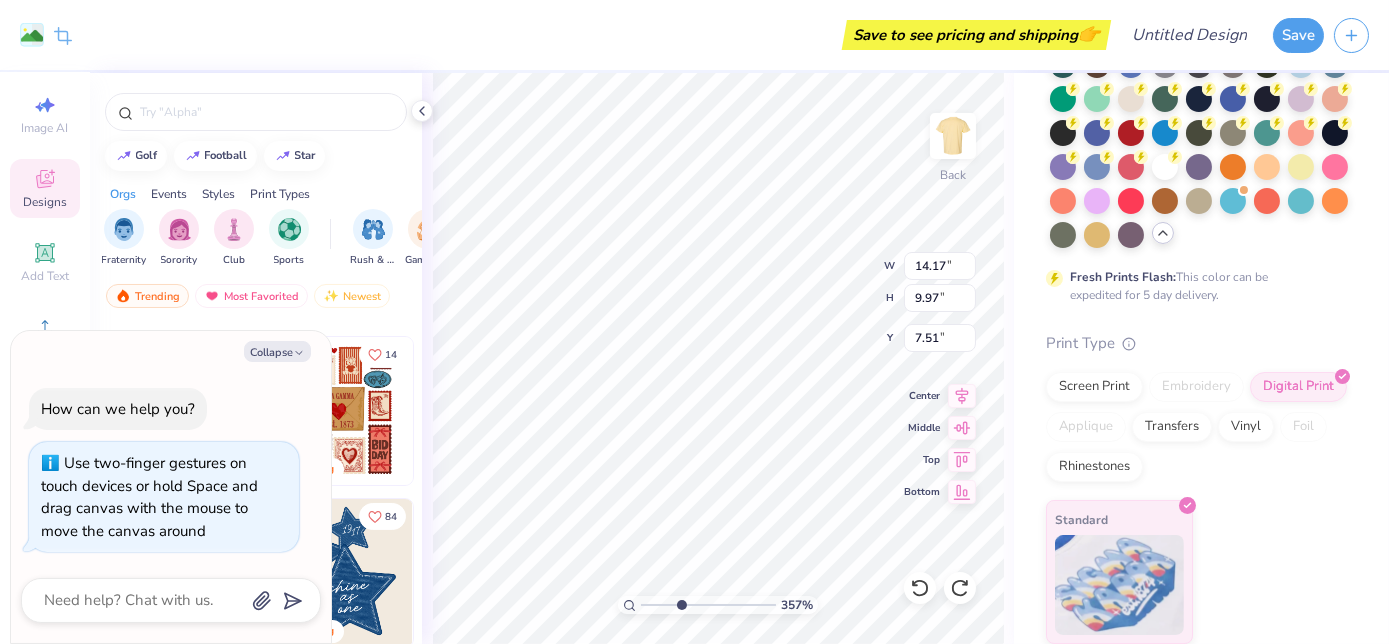 type on "x" 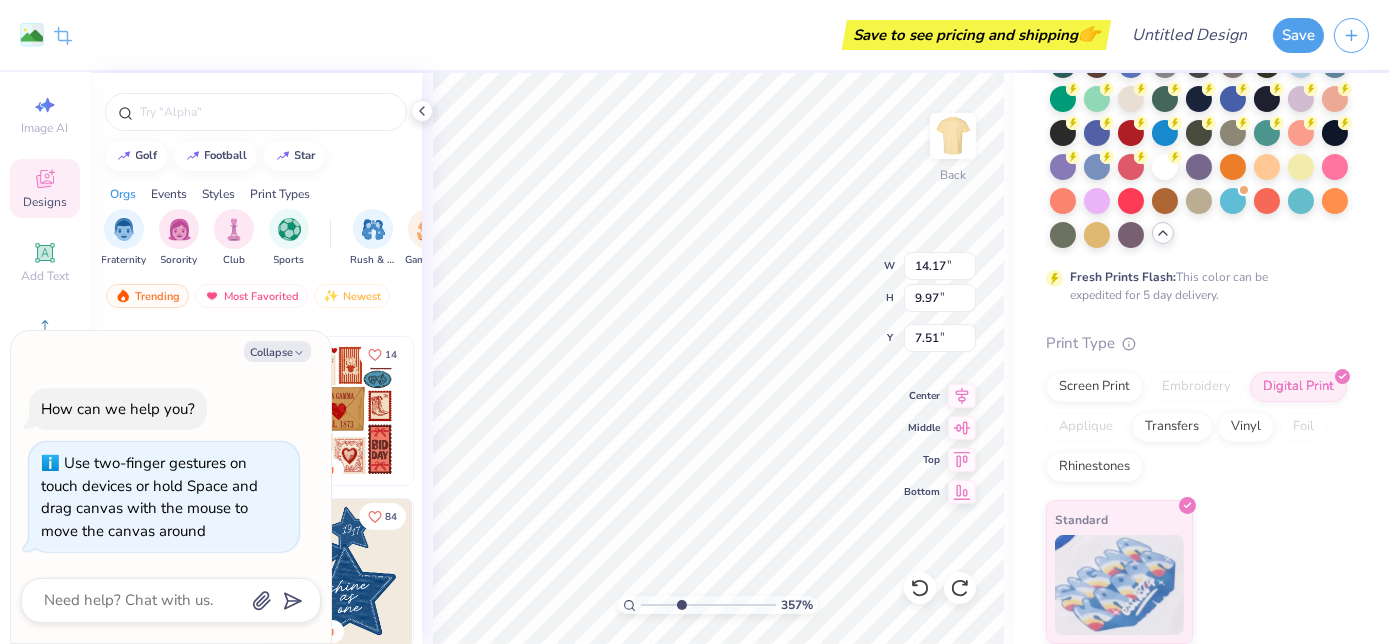 type on "3.57285165884821" 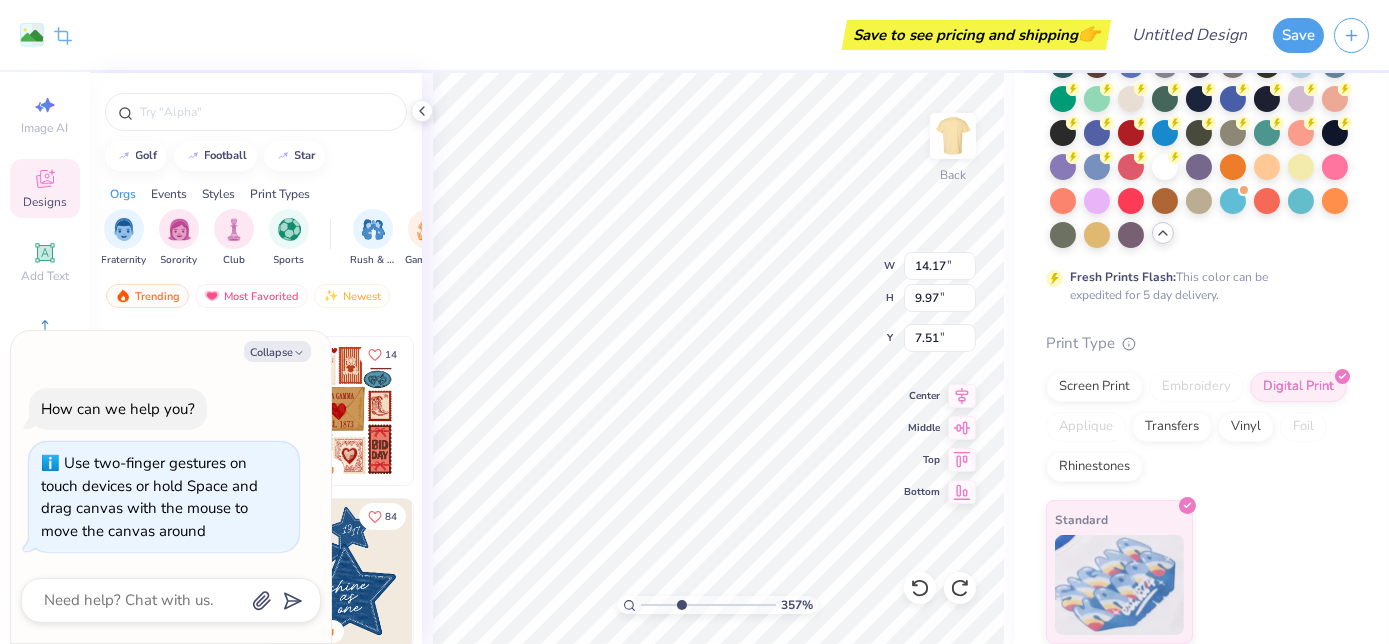 type on "x" 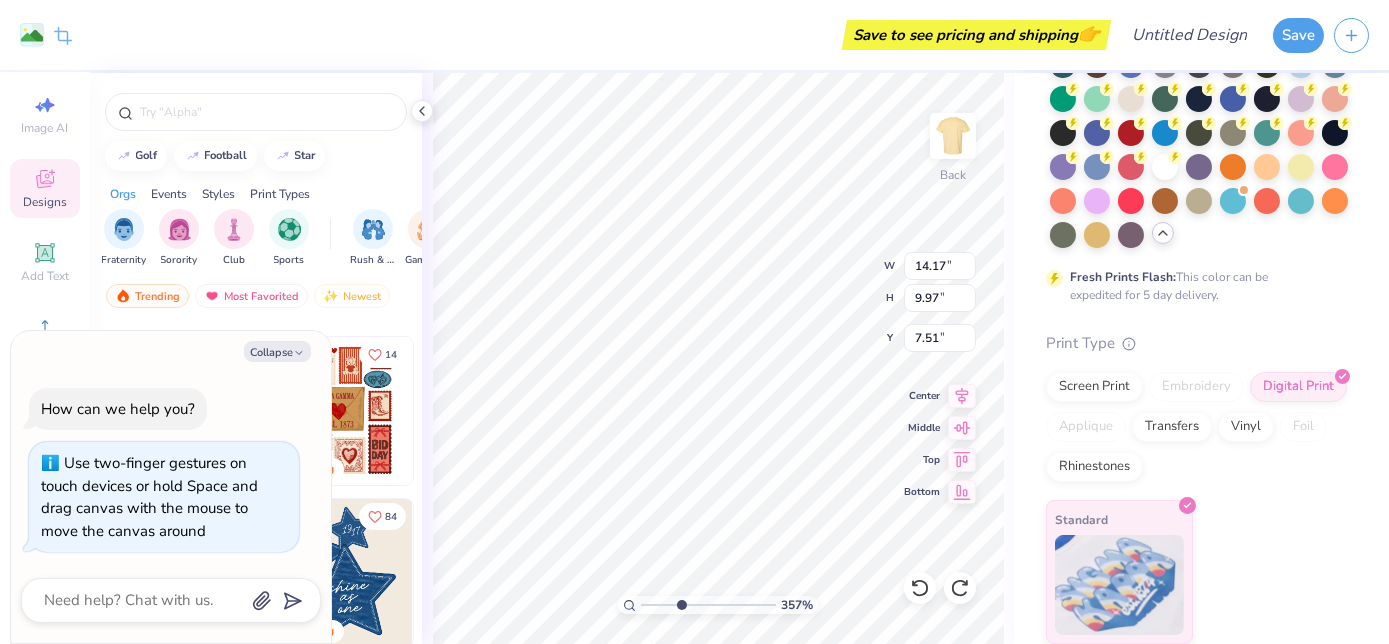 type on "3.57285165884821" 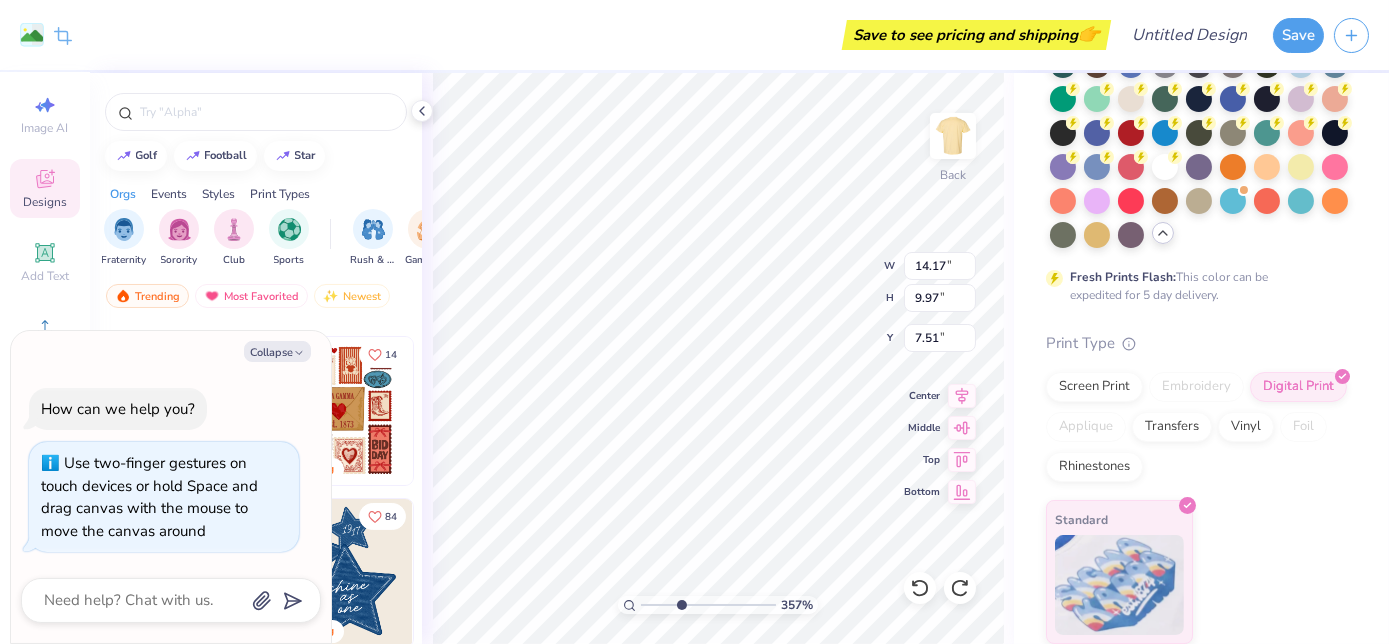 type on "x" 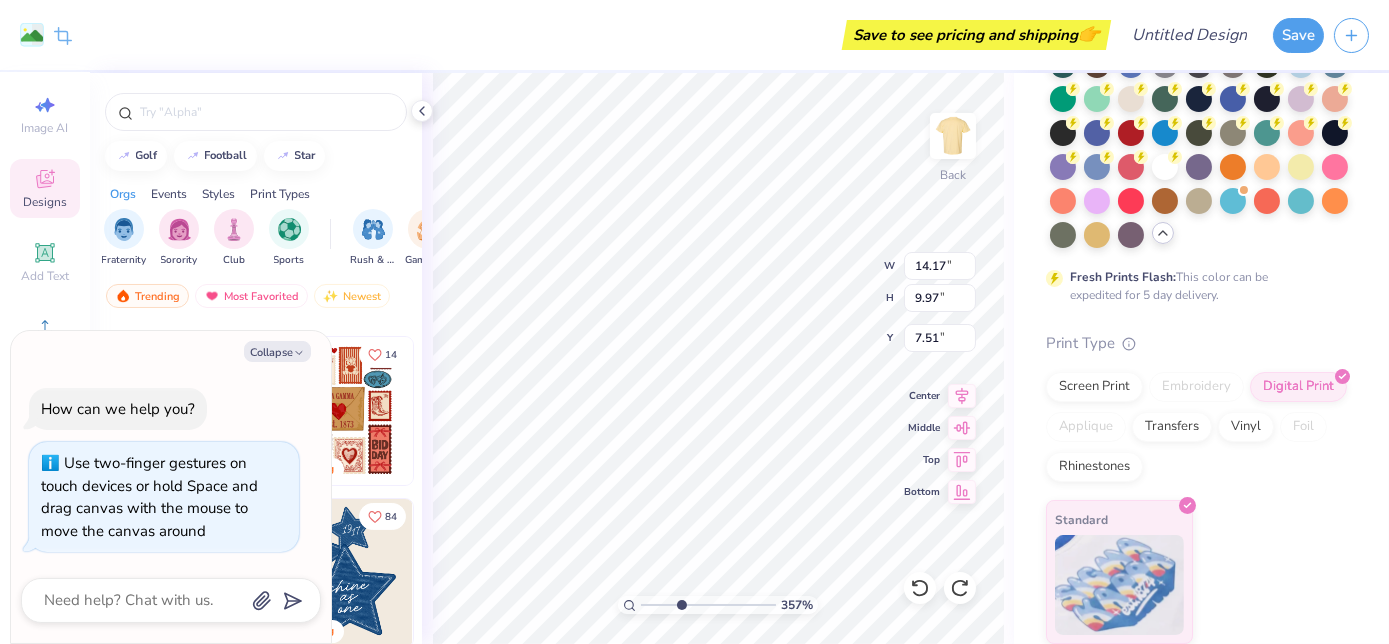 type on "3.57285165884821" 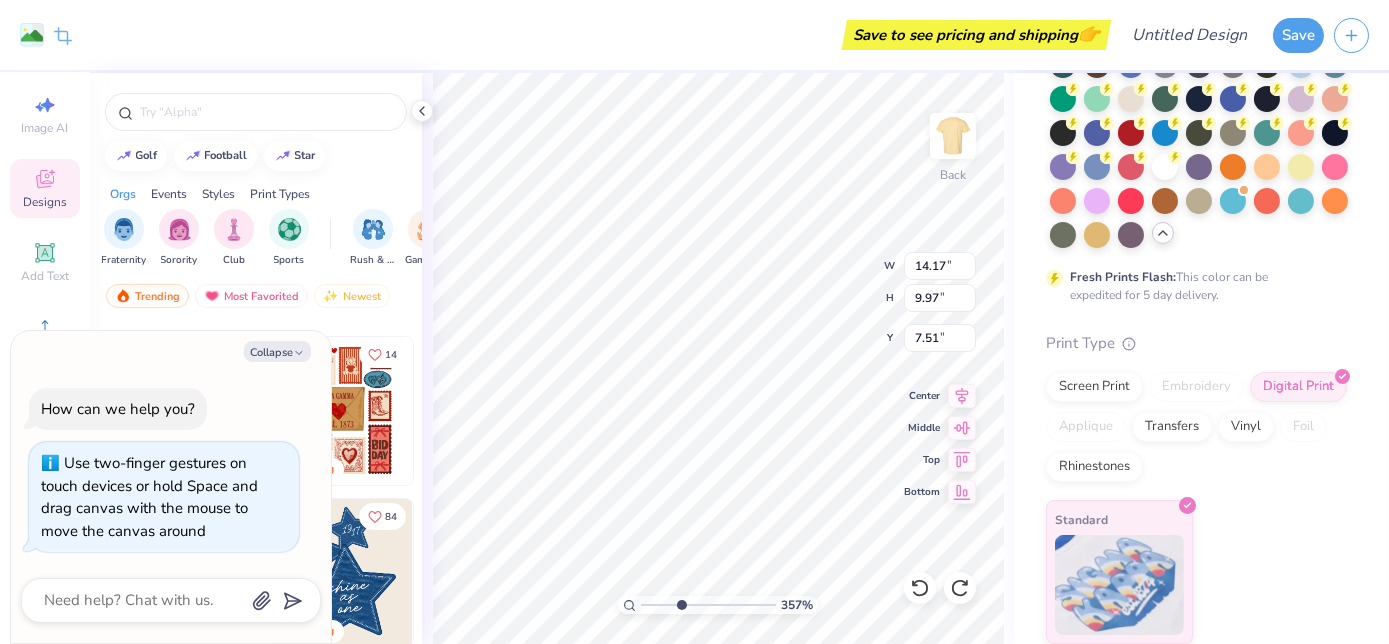 type on "x" 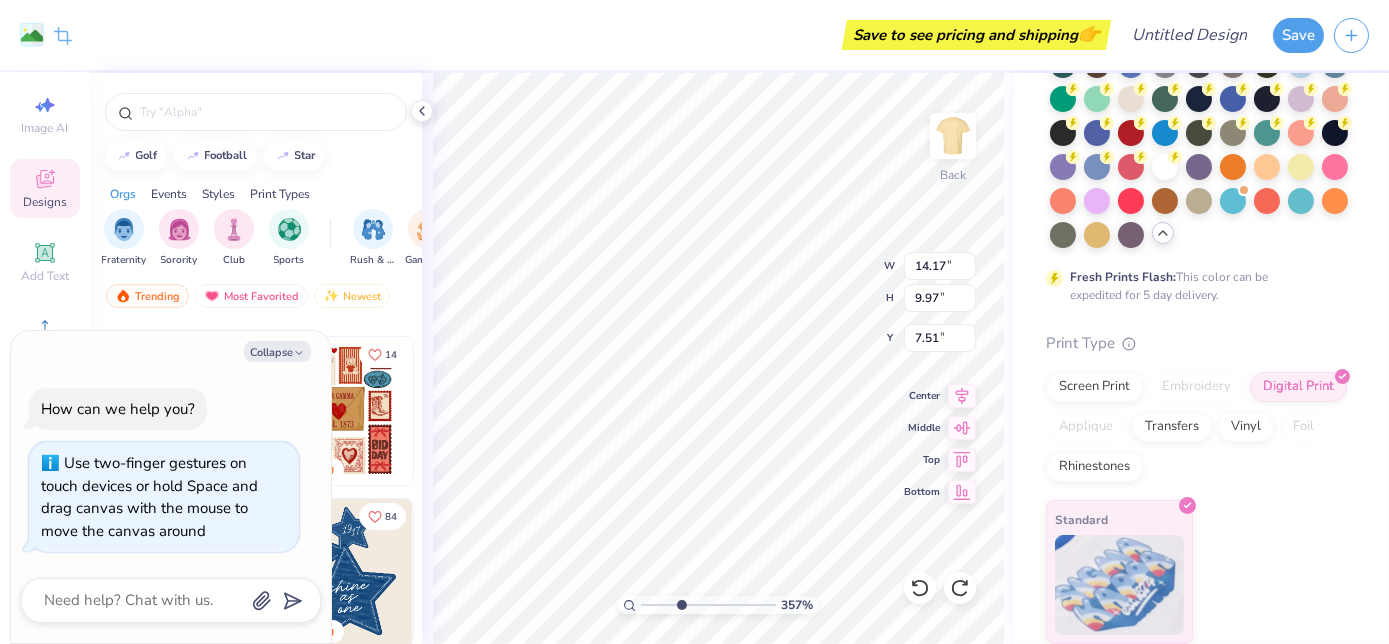 type on "3.57285165884821" 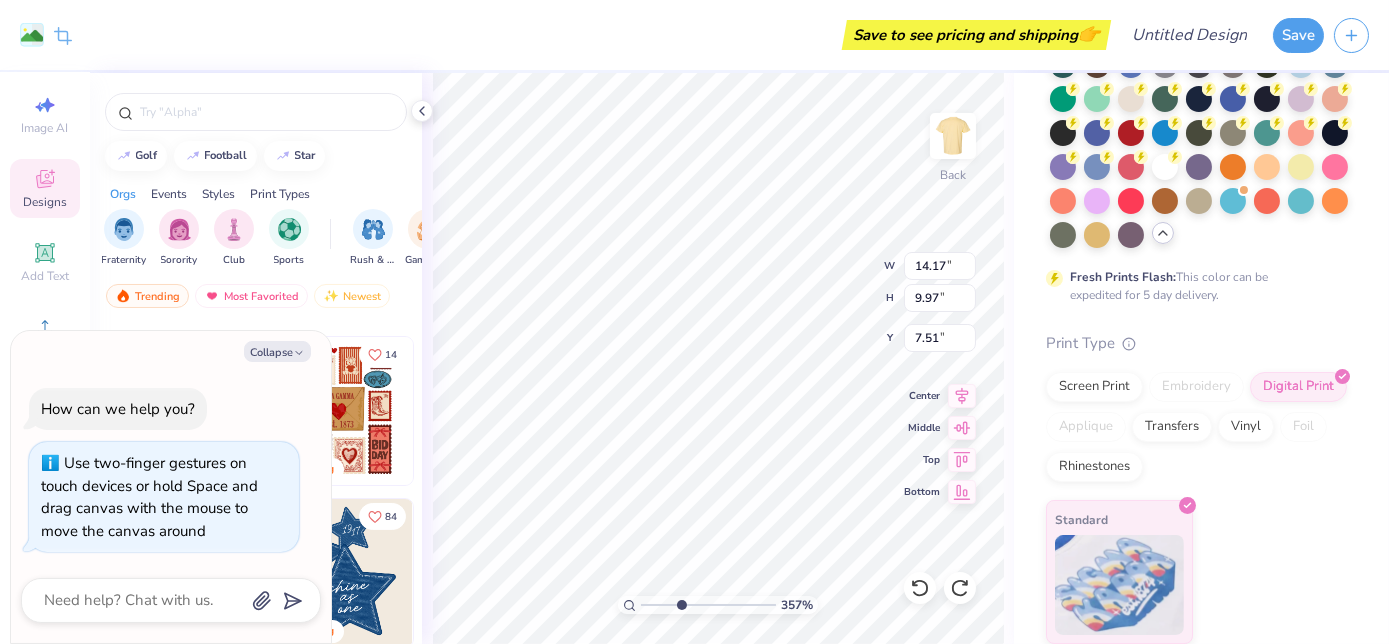 click on "Trending Most Favorited Newest" at bounding box center (256, 301) 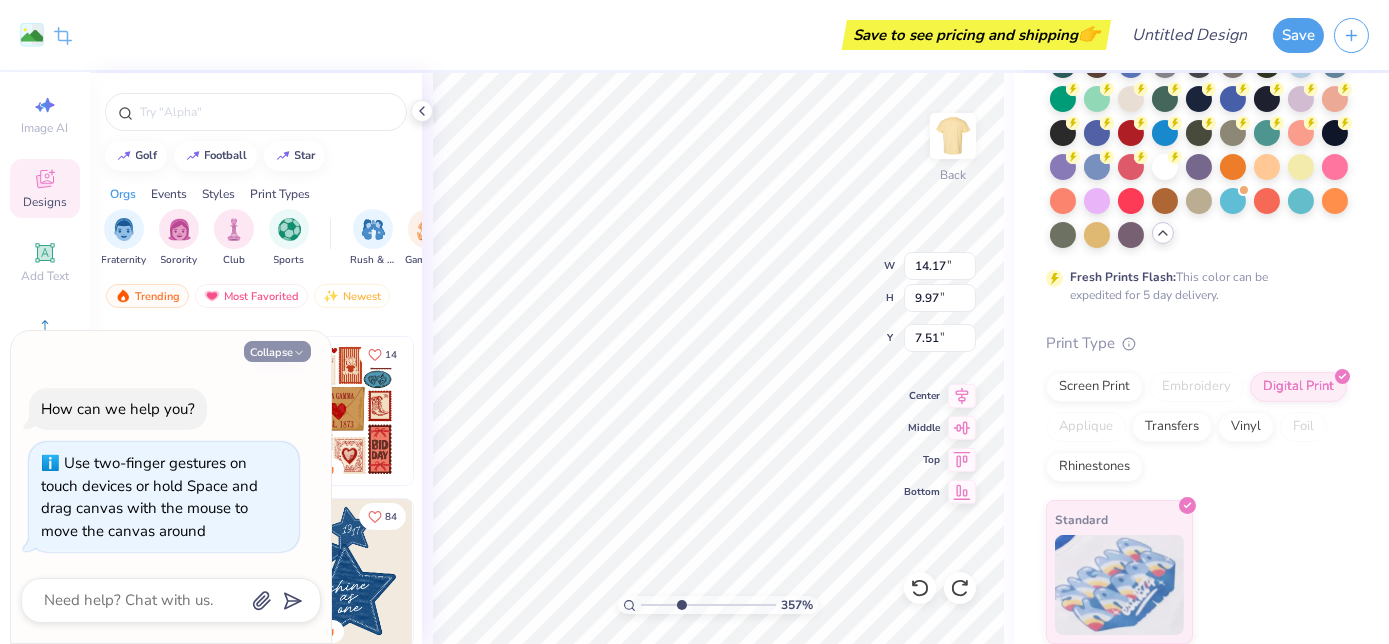 click on "Collapse" at bounding box center [277, 351] 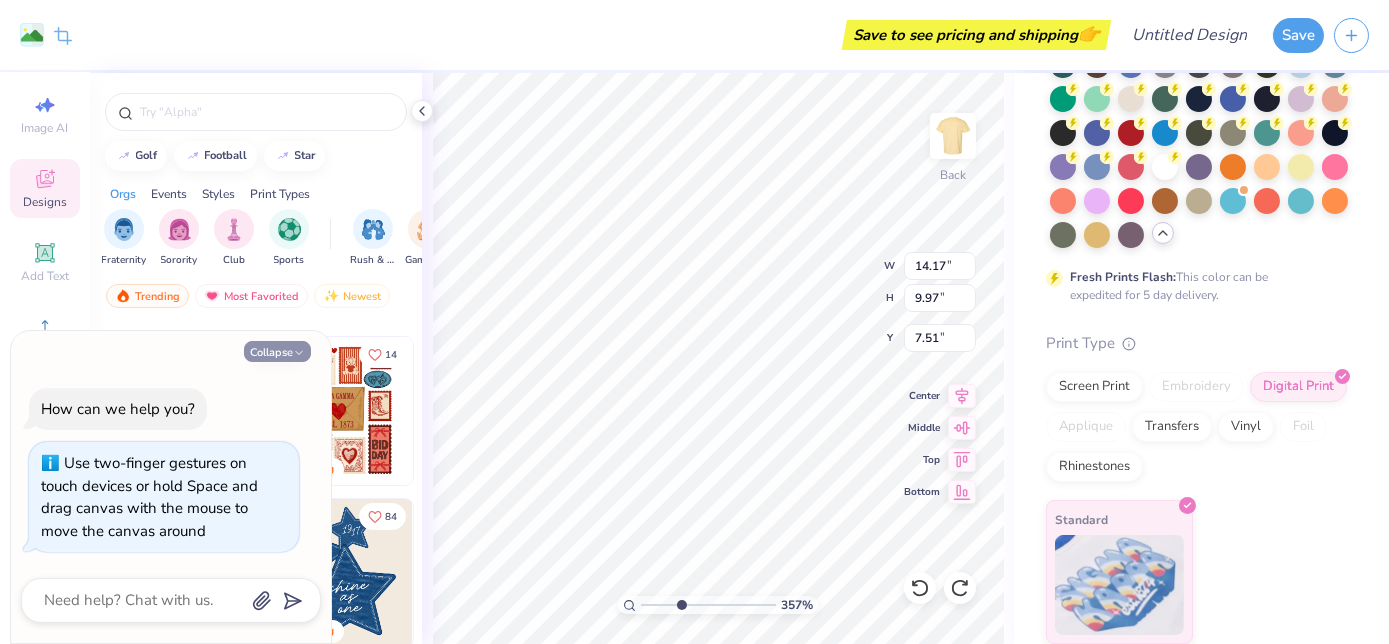 type on "x" 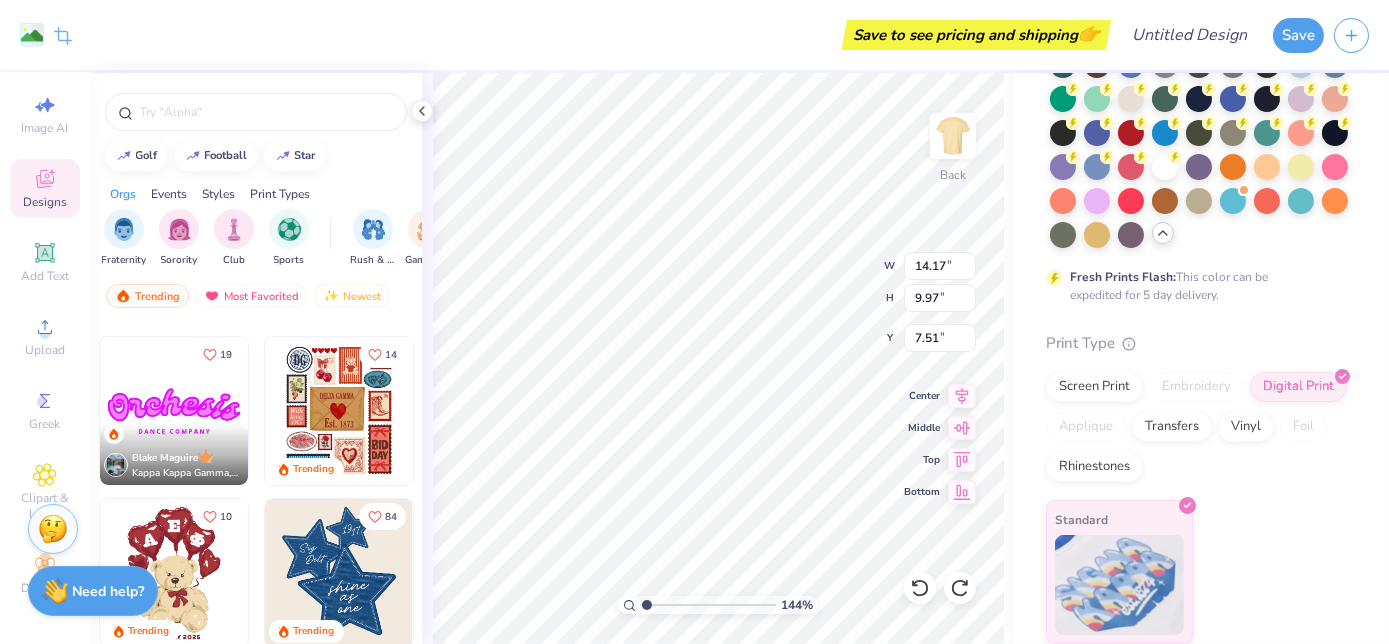 type on "1" 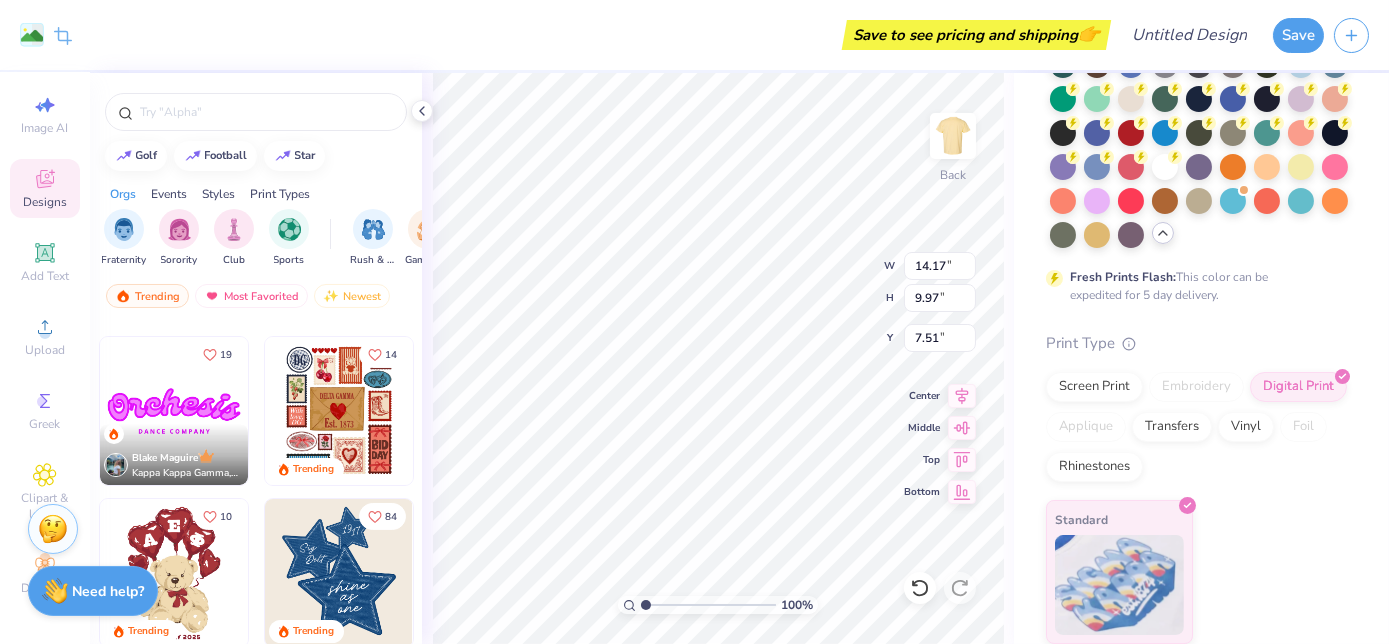 type on "11.37" 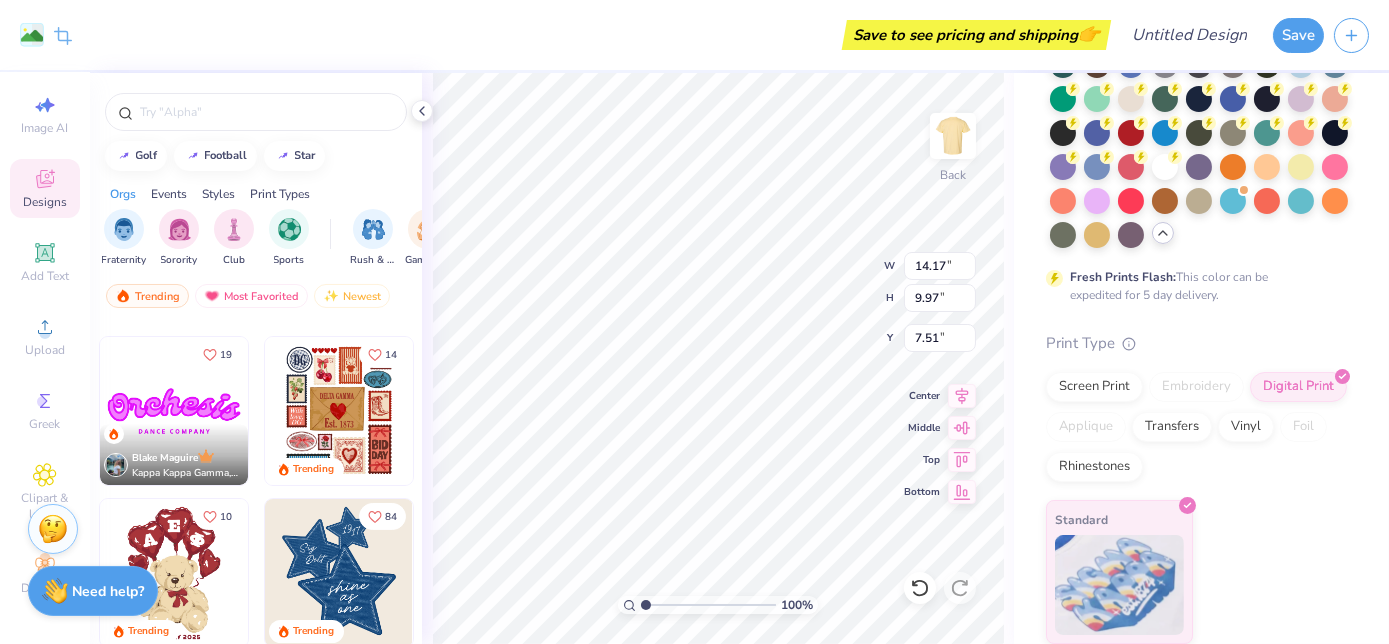 type on "8.00" 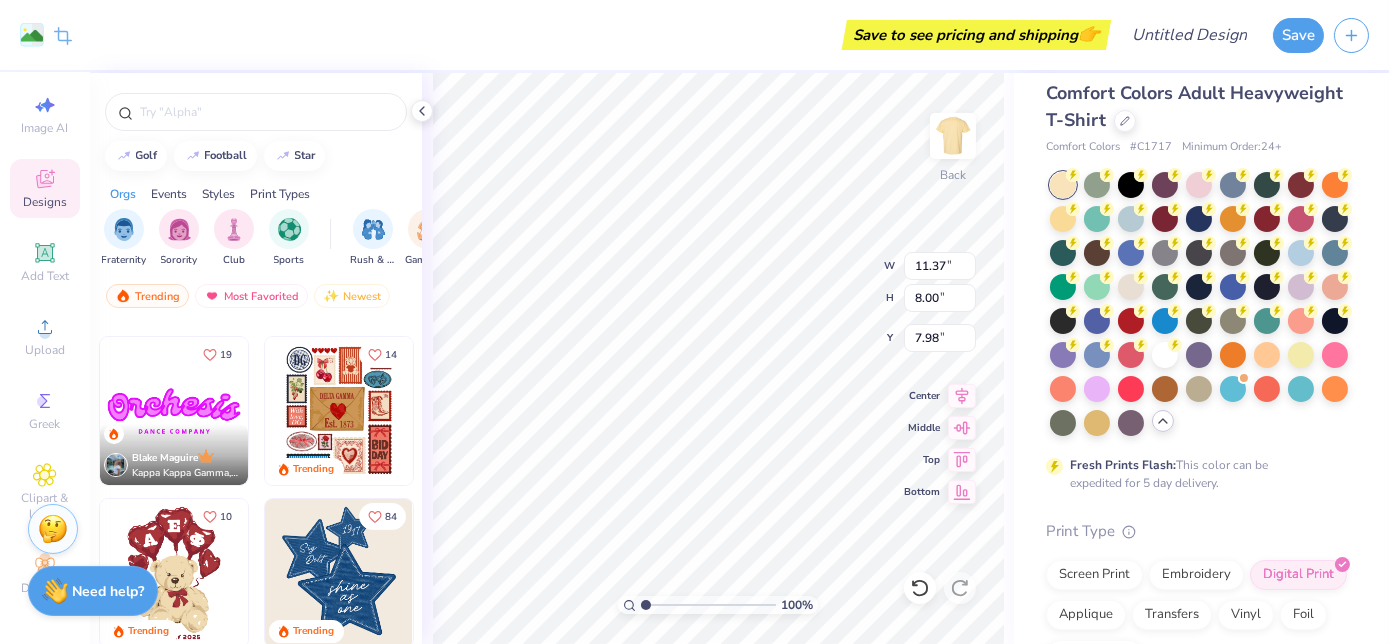 scroll, scrollTop: 0, scrollLeft: 0, axis: both 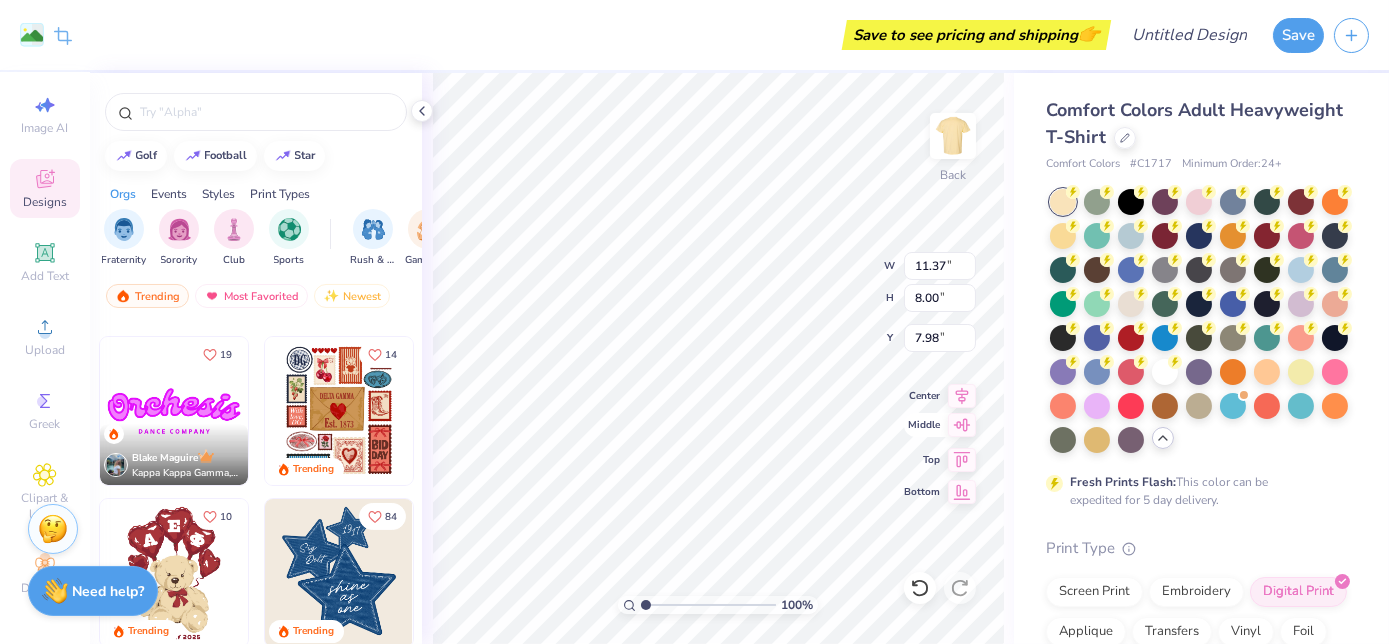 click 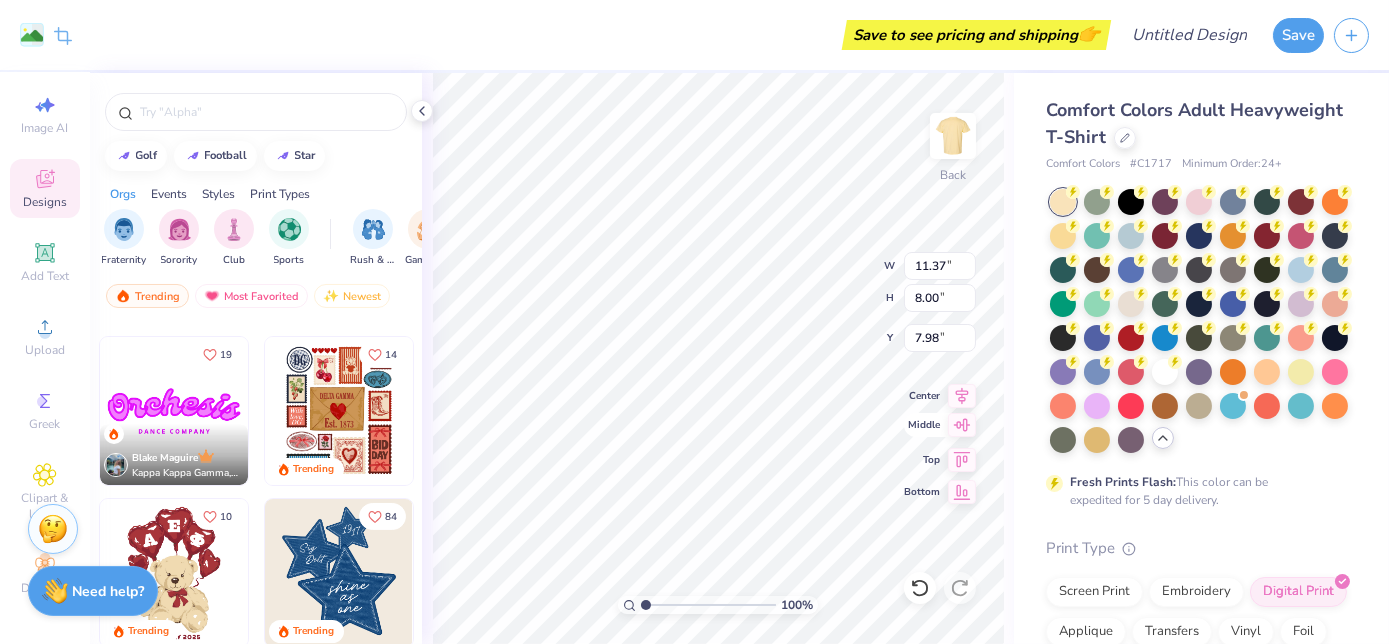type on "8.50" 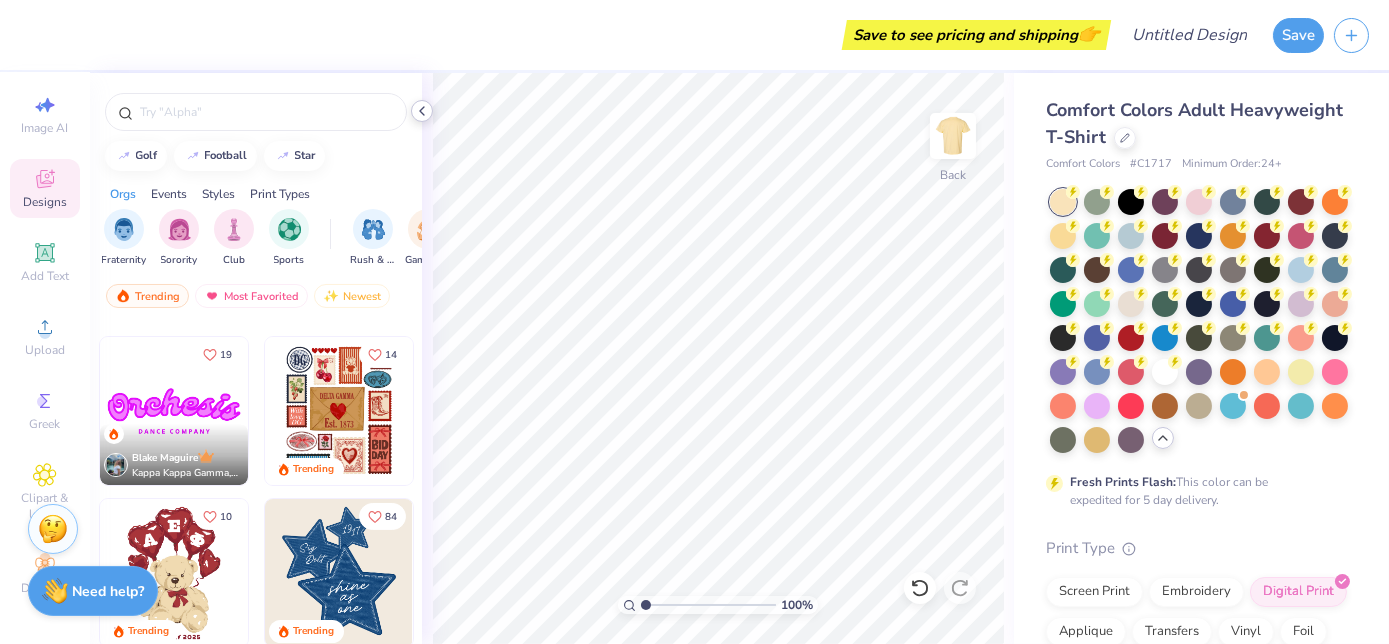 click 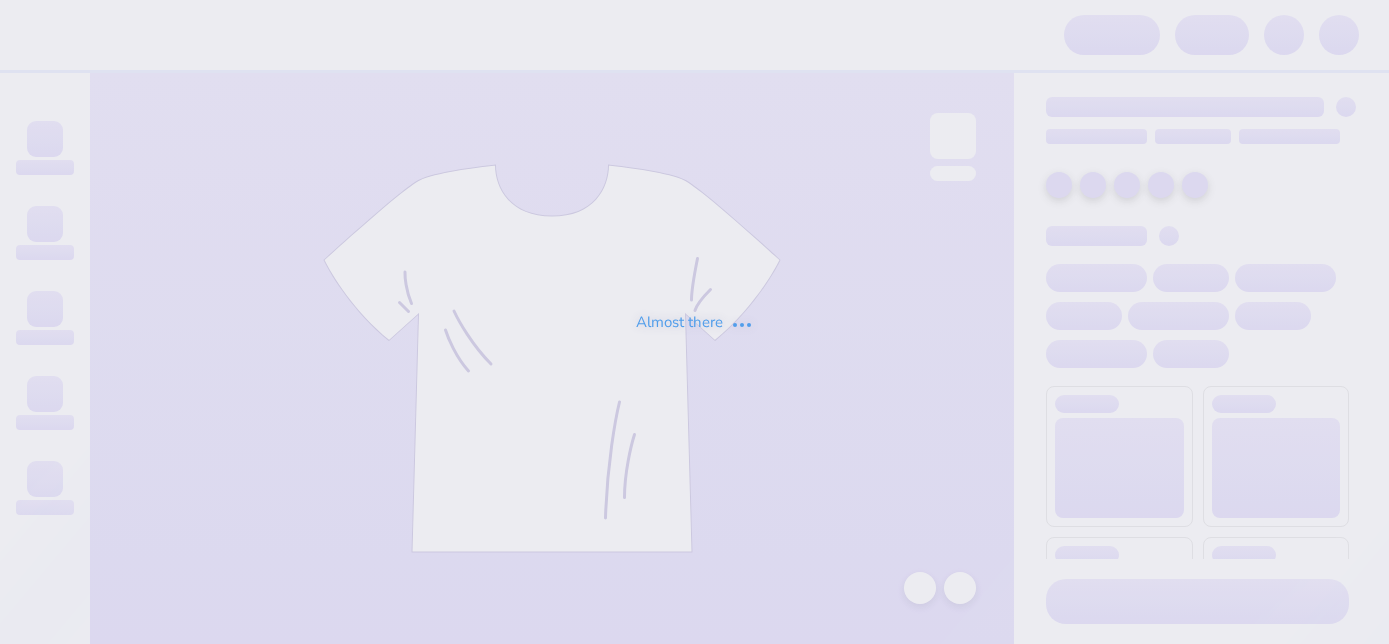 scroll, scrollTop: 0, scrollLeft: 0, axis: both 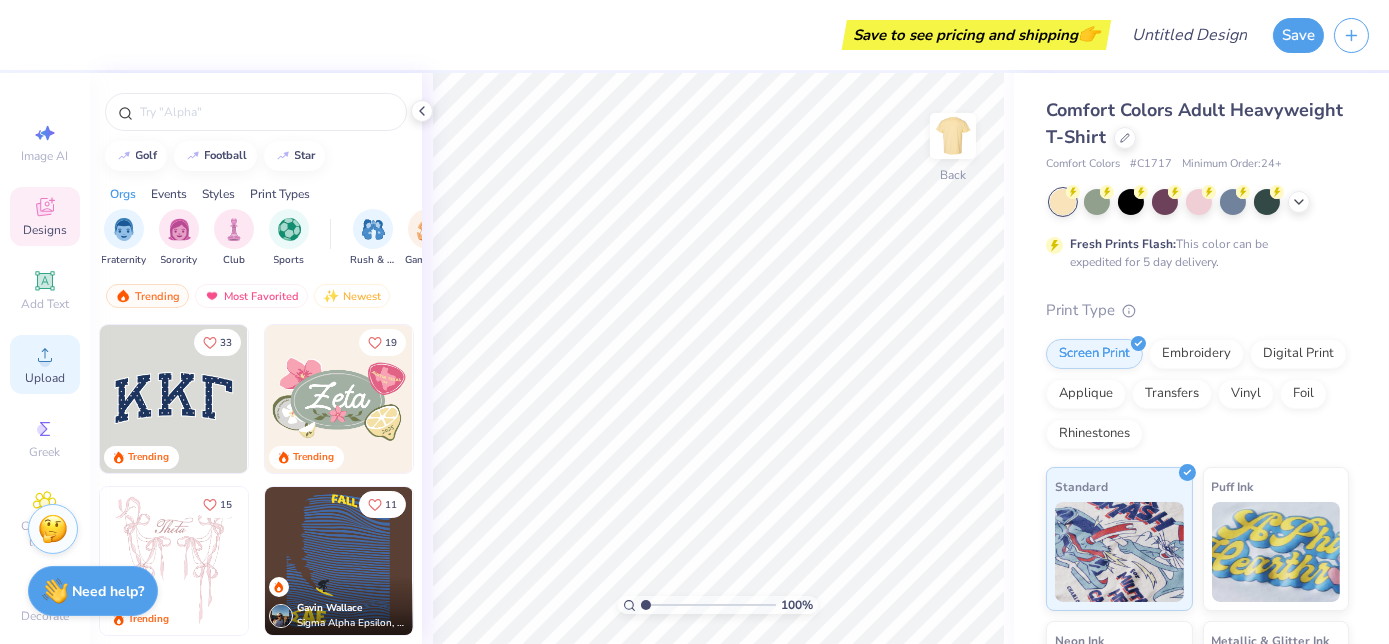 click on "Upload" at bounding box center [45, 364] 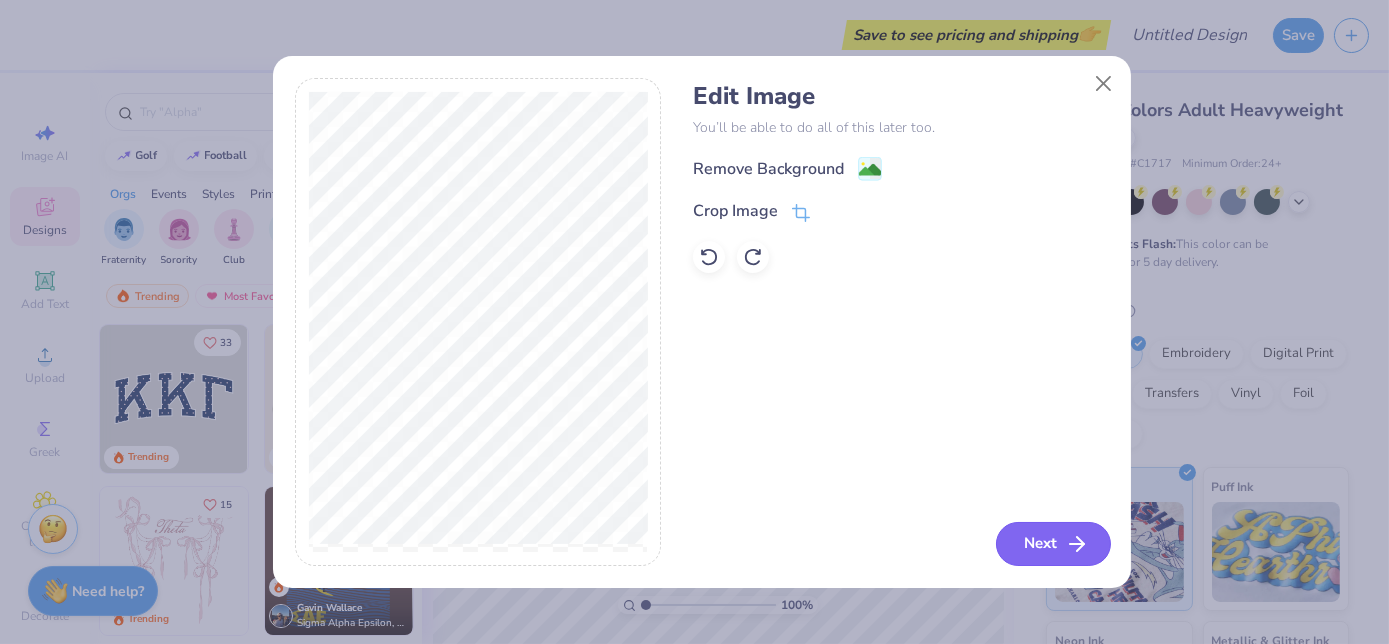 click on "Next" at bounding box center (1053, 544) 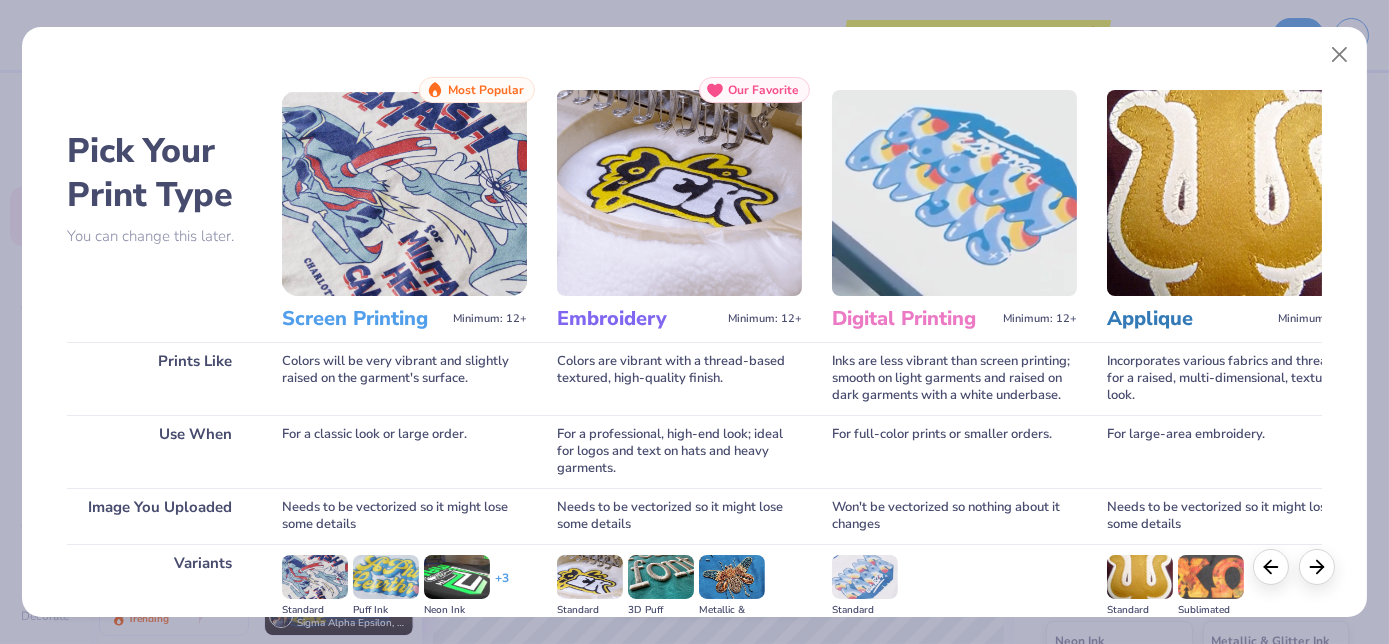 scroll, scrollTop: 253, scrollLeft: 0, axis: vertical 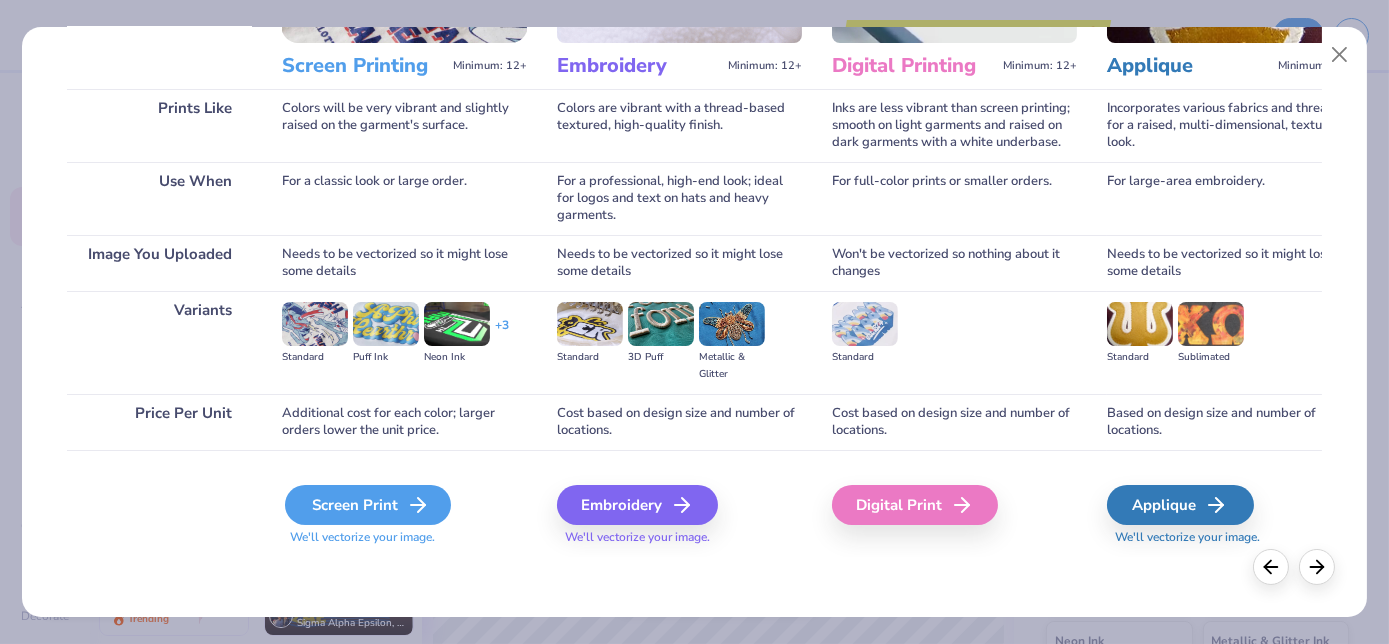 click on "Screen Print" at bounding box center [368, 505] 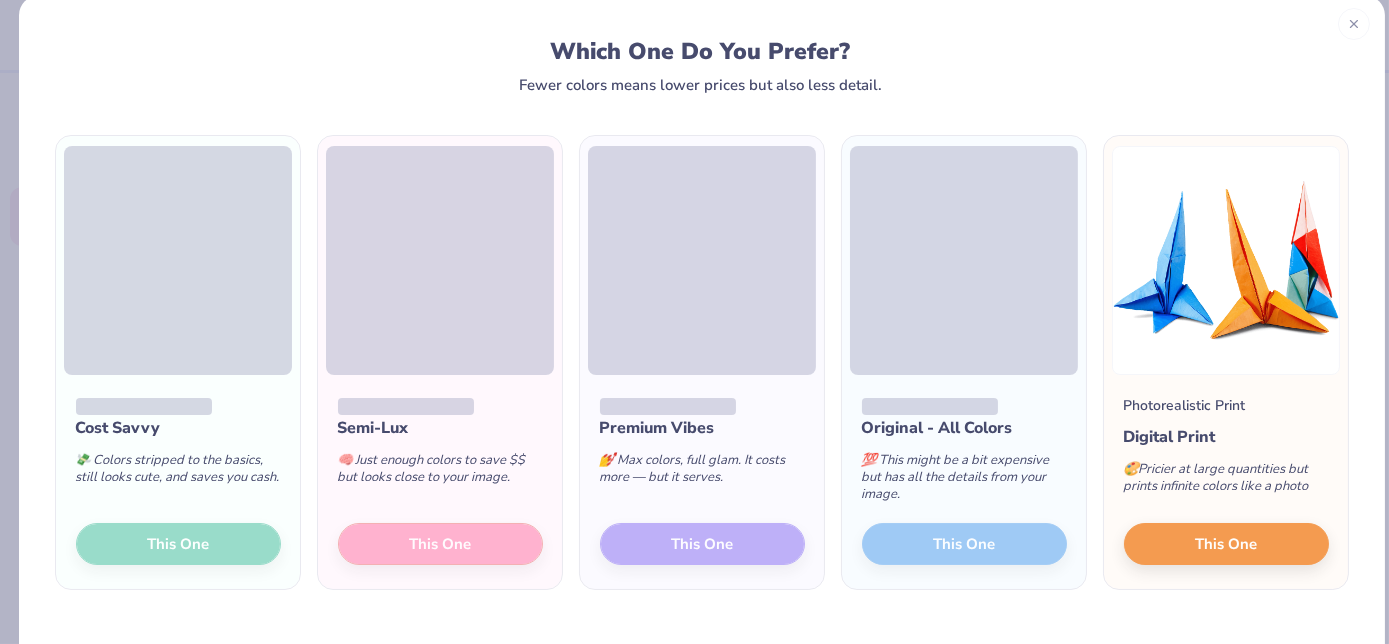 scroll, scrollTop: 82, scrollLeft: 0, axis: vertical 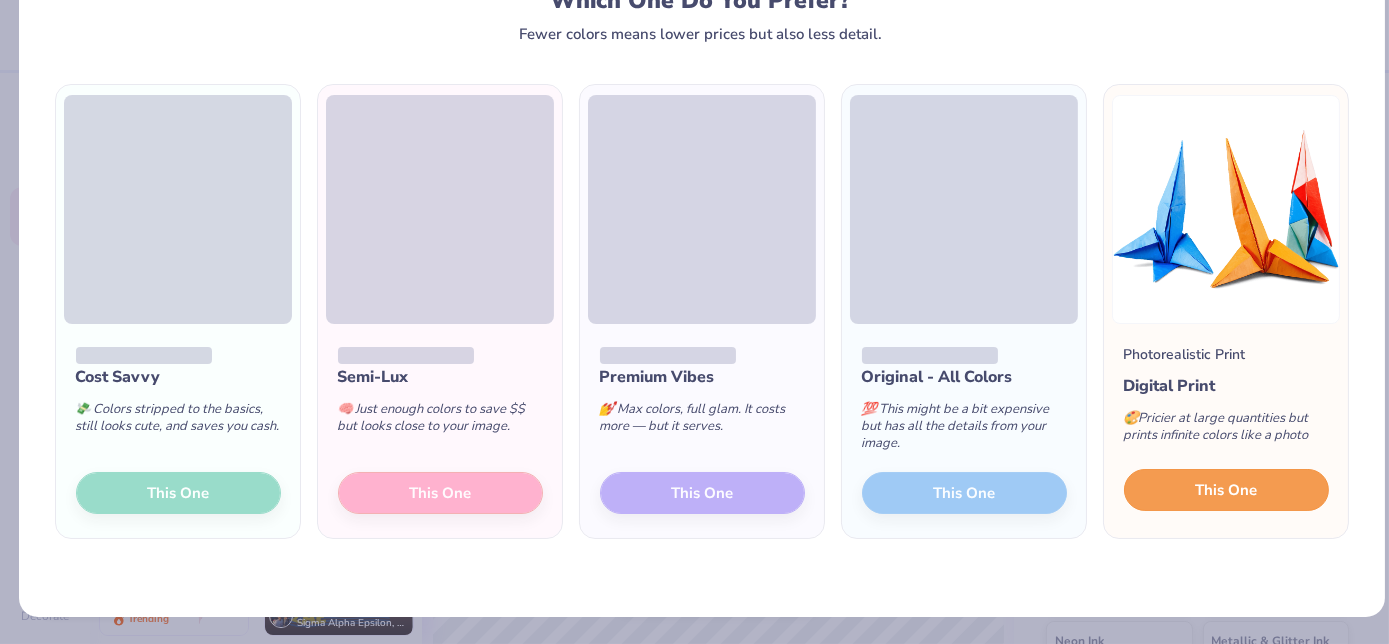 click on "This One" at bounding box center [1226, 490] 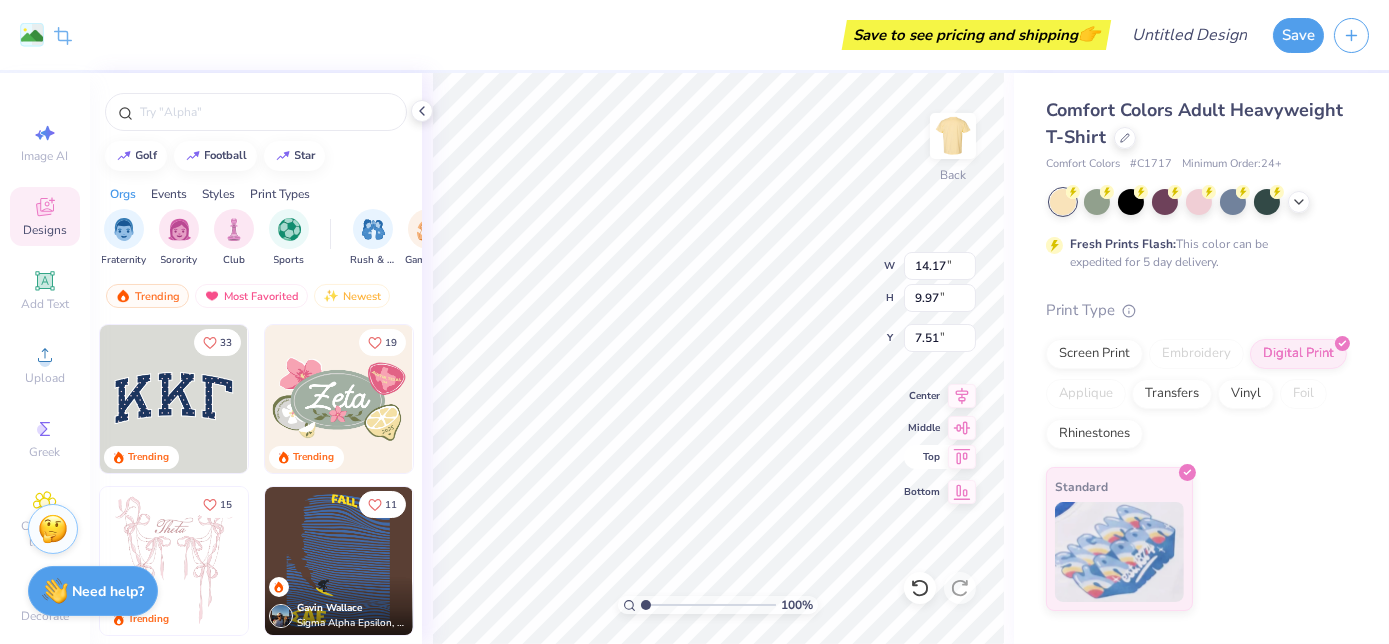 type on "11.75" 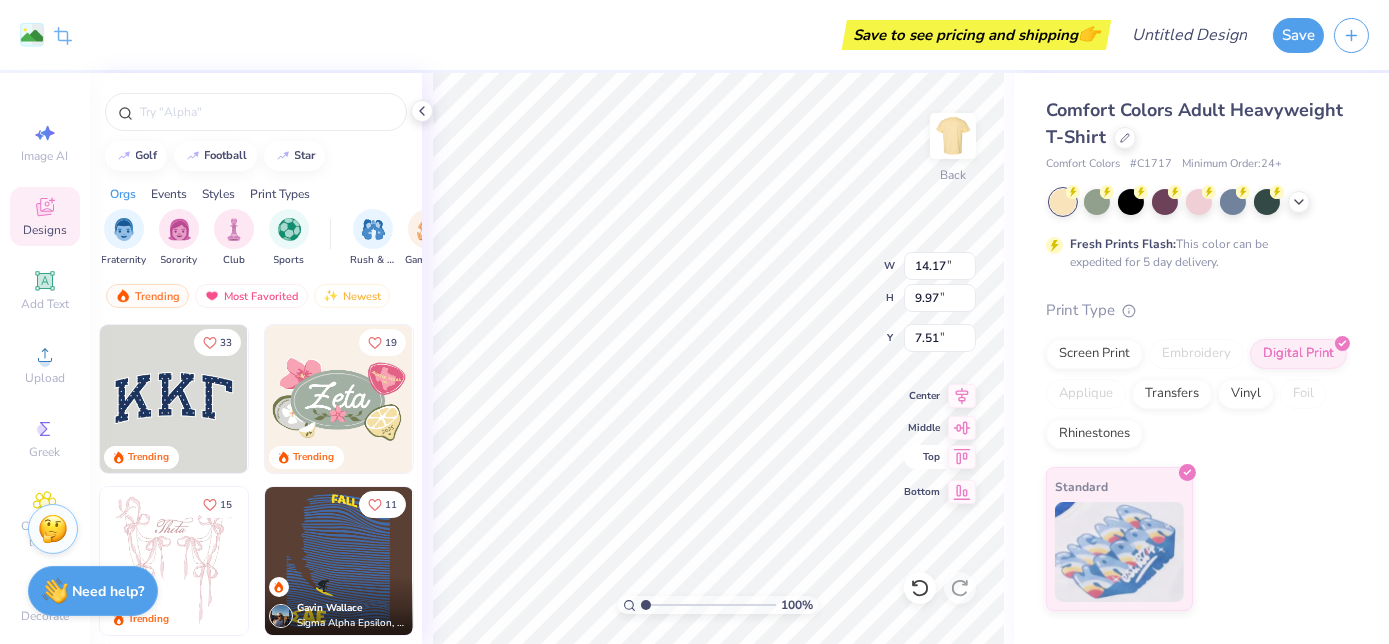 type on "8.27" 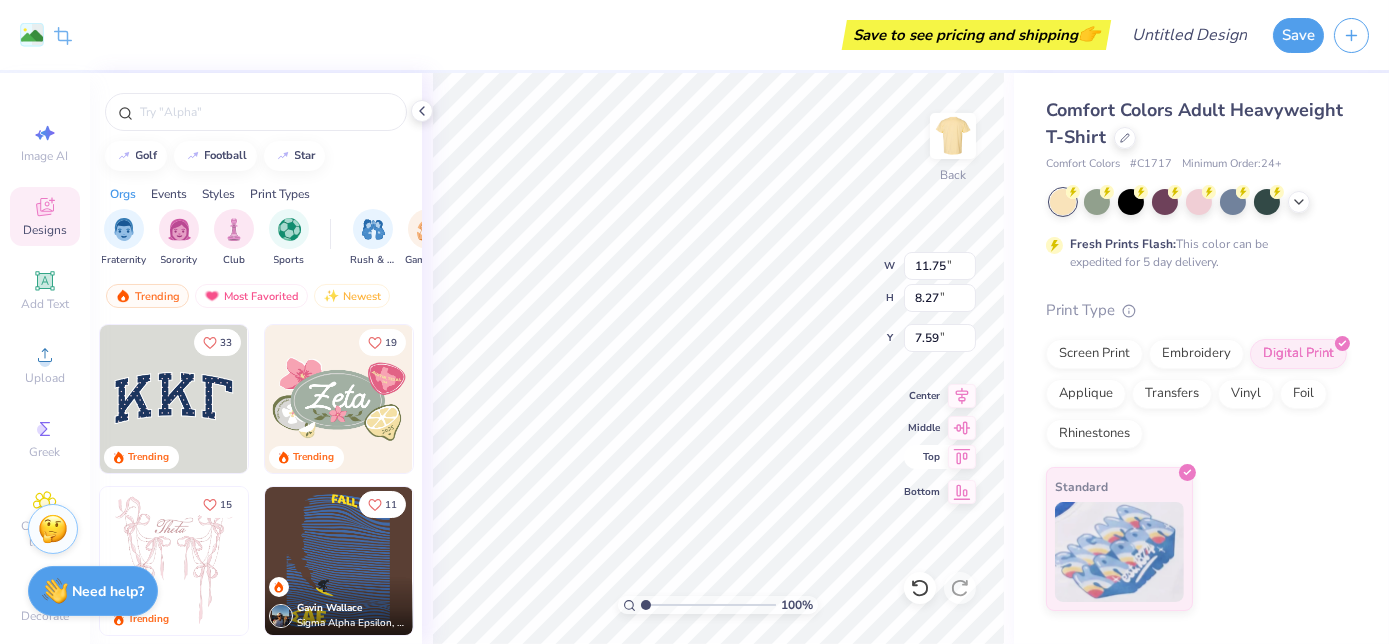 type on "8.37" 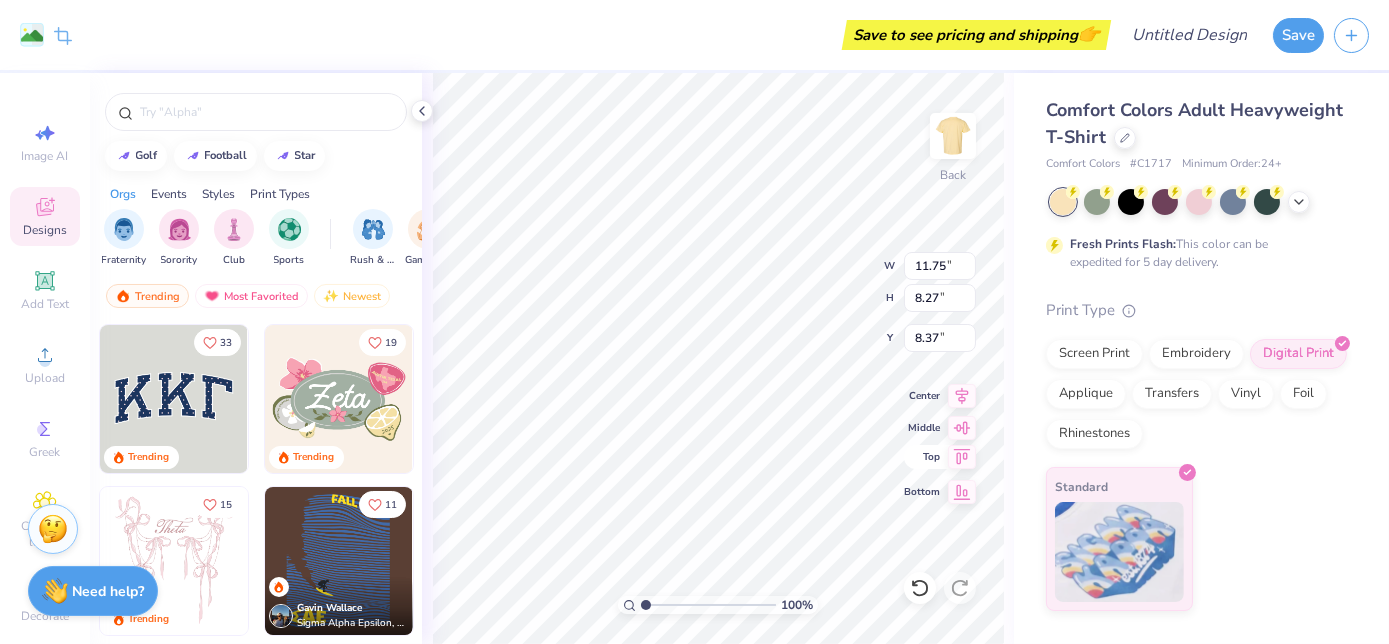 type on "8.24" 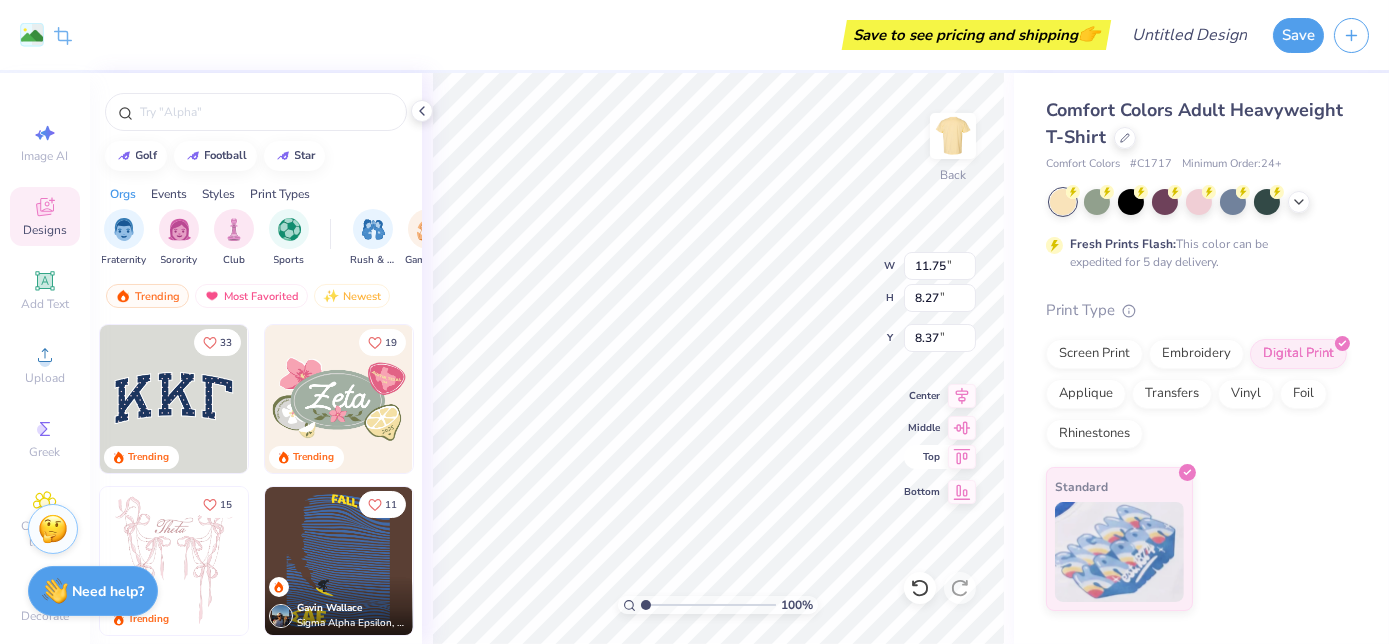 type on "8.40" 